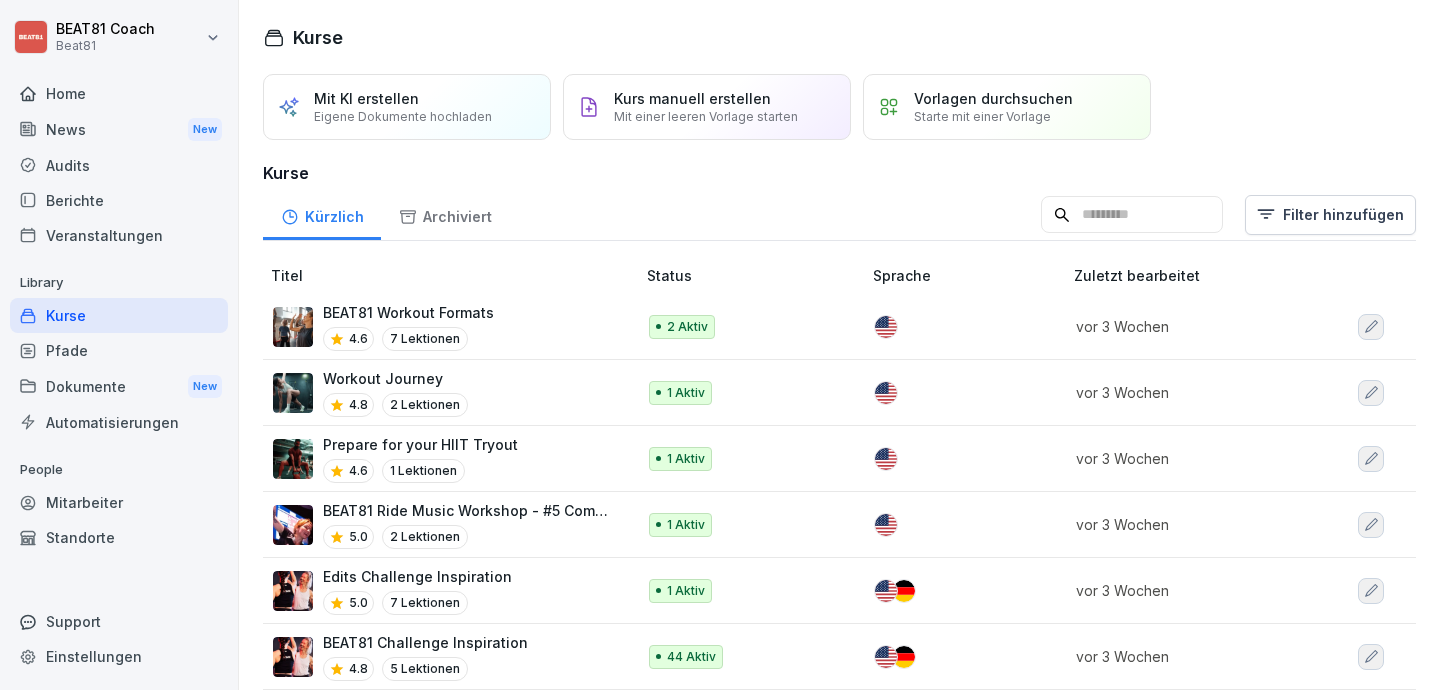 scroll, scrollTop: 0, scrollLeft: 0, axis: both 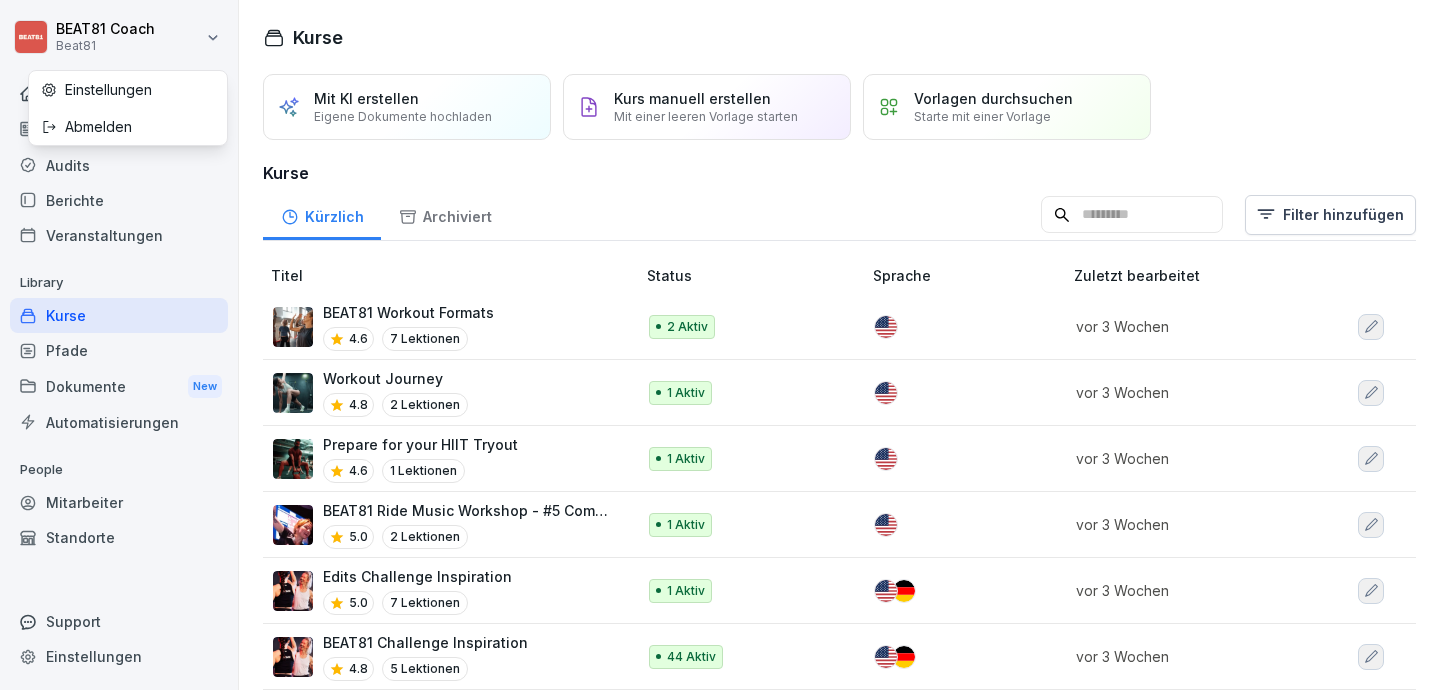 click on "Einstellungen" at bounding box center (128, 89) 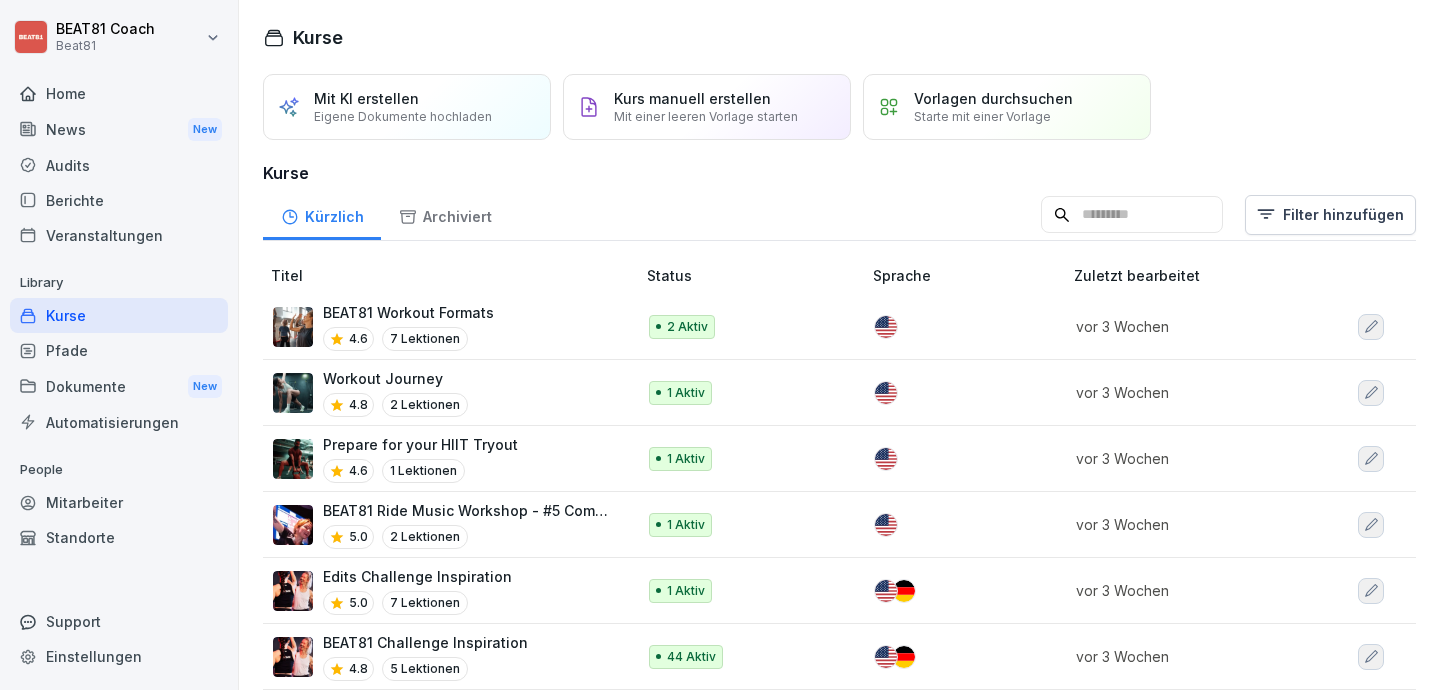 select on "**" 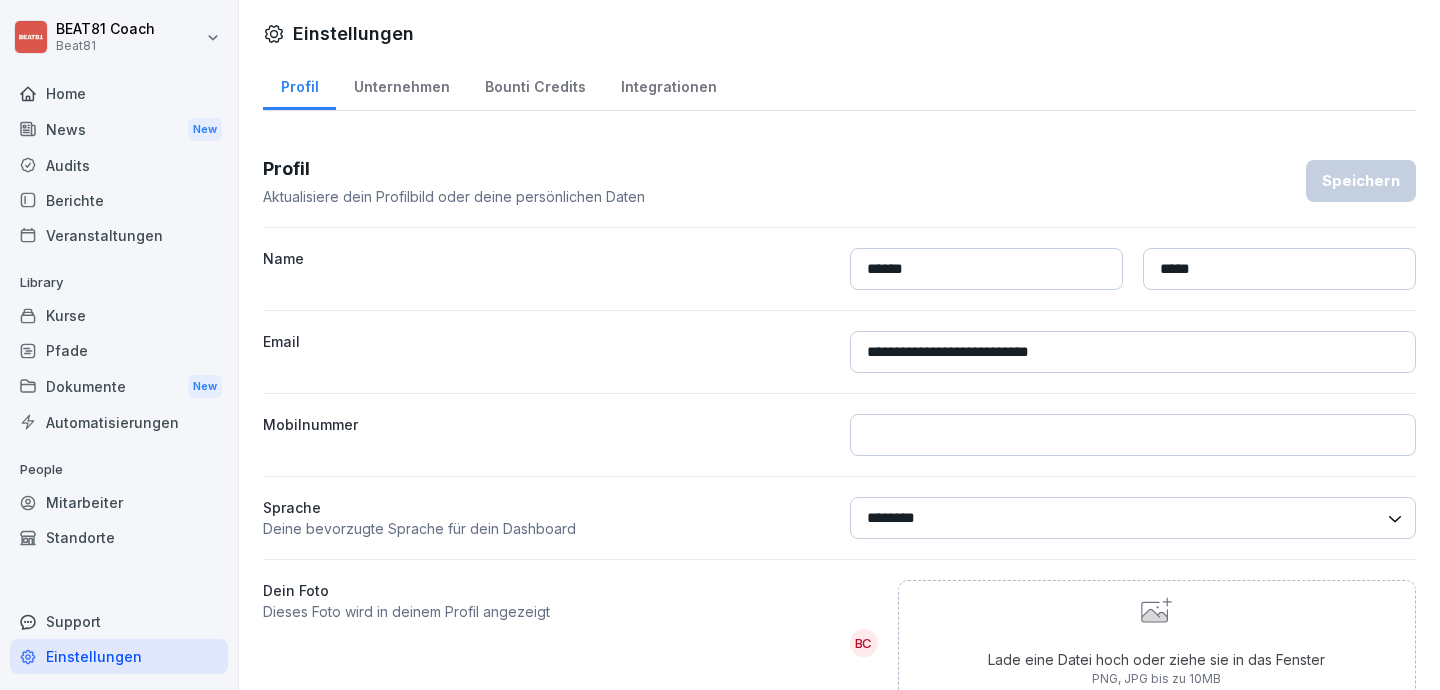 click on "Mitarbeiter" at bounding box center (119, 502) 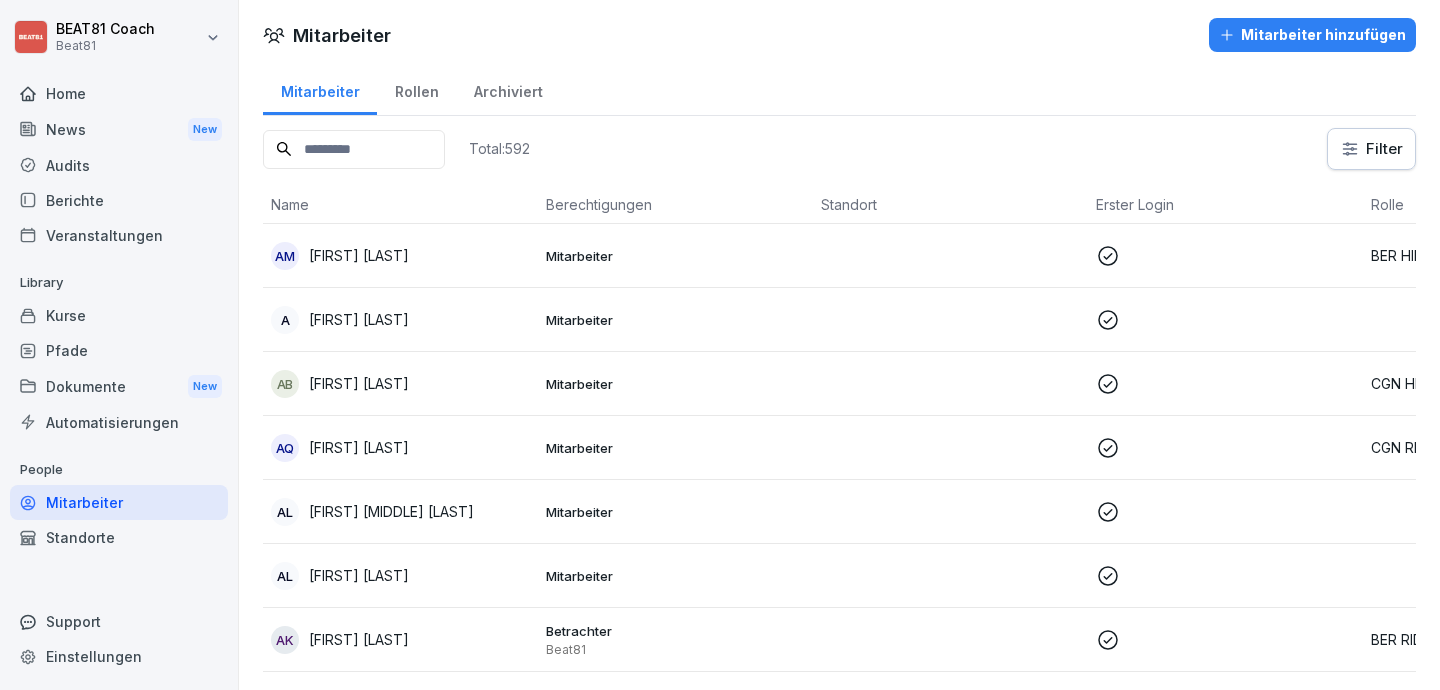 scroll, scrollTop: 0, scrollLeft: 0, axis: both 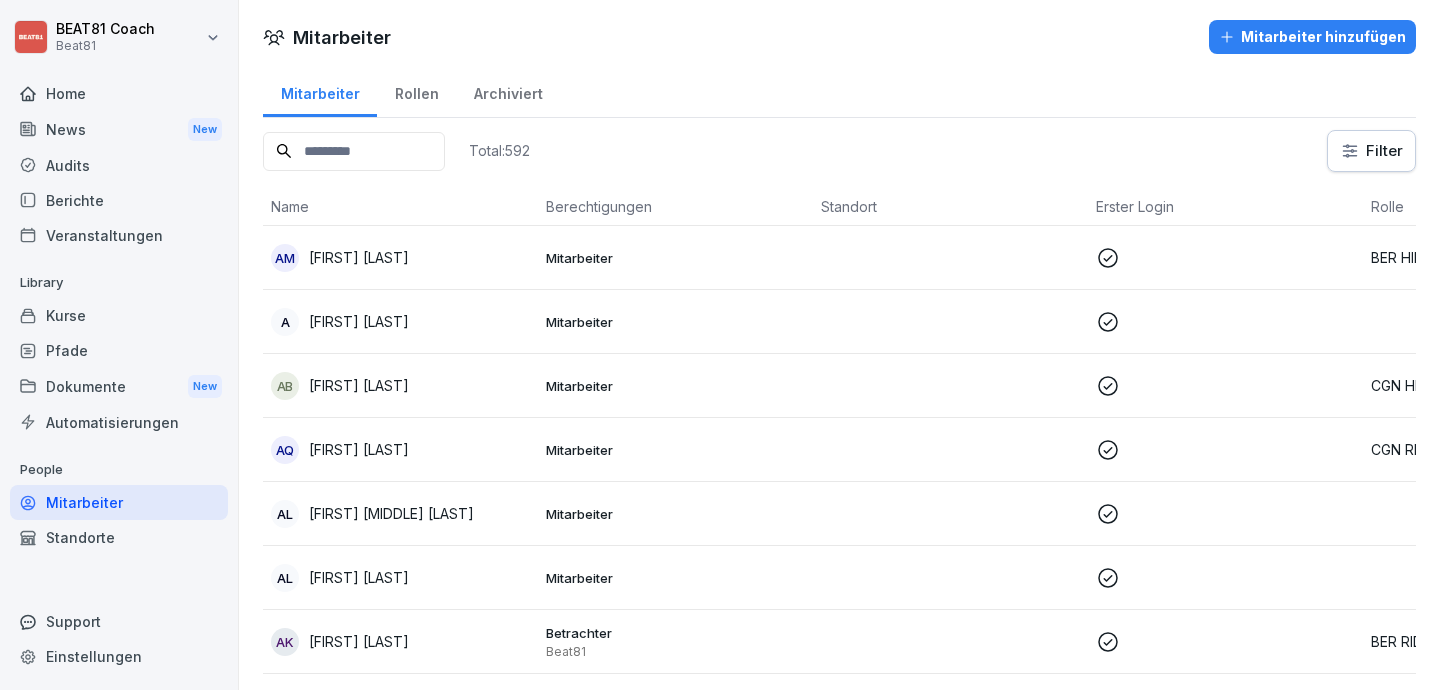 click at bounding box center (354, 151) 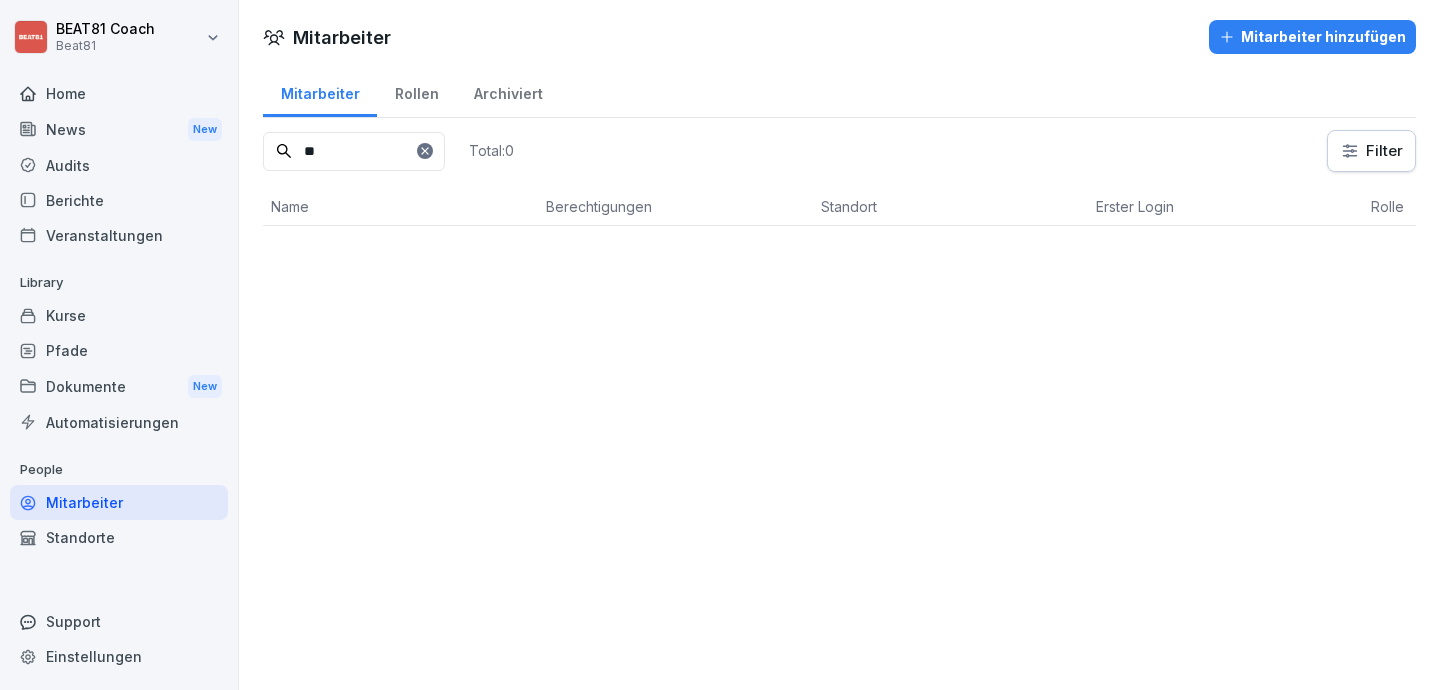 type on "*" 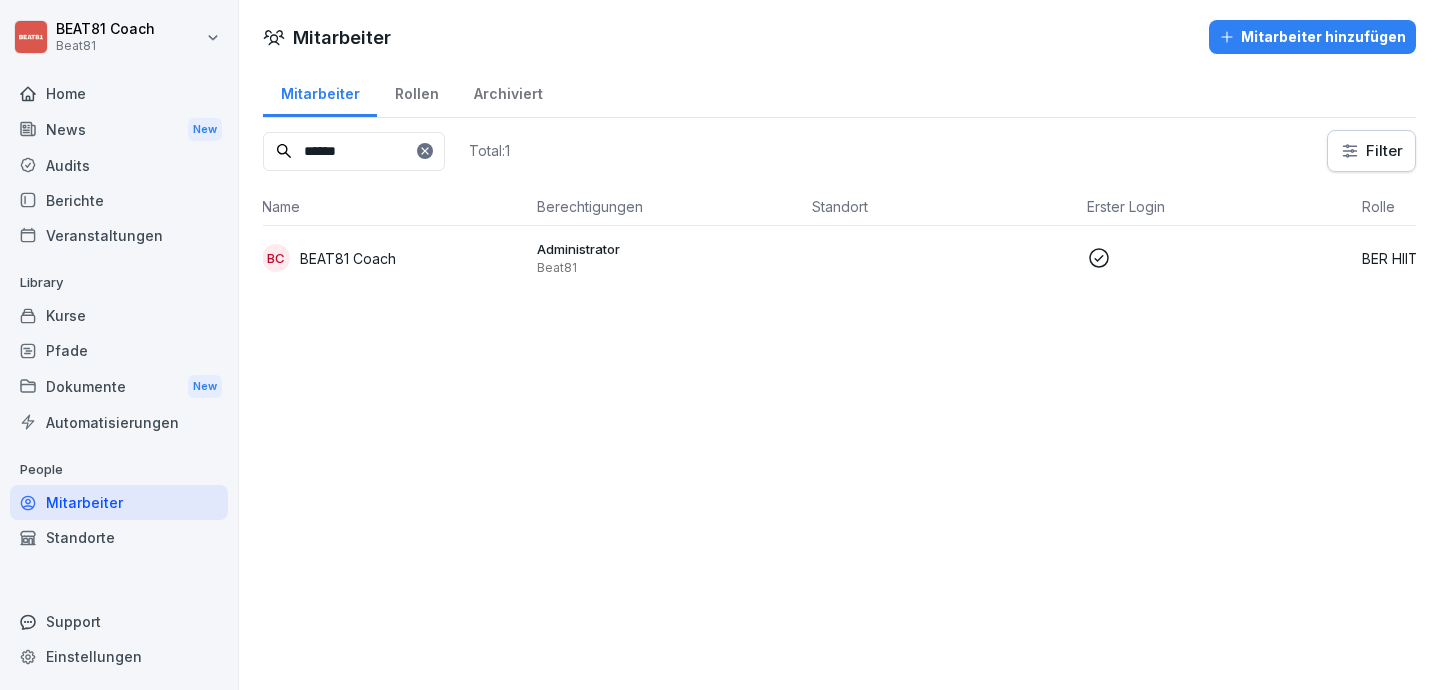 scroll, scrollTop: 0, scrollLeft: 0, axis: both 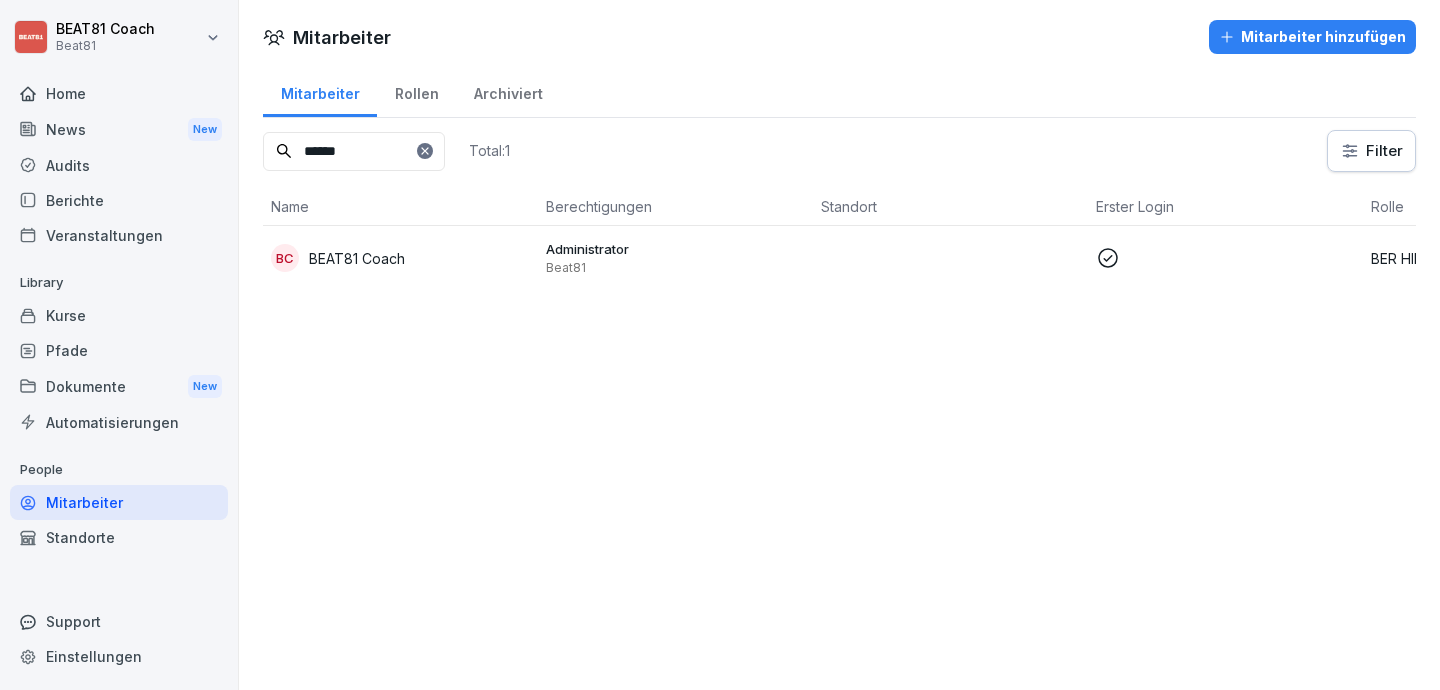 type on "******" 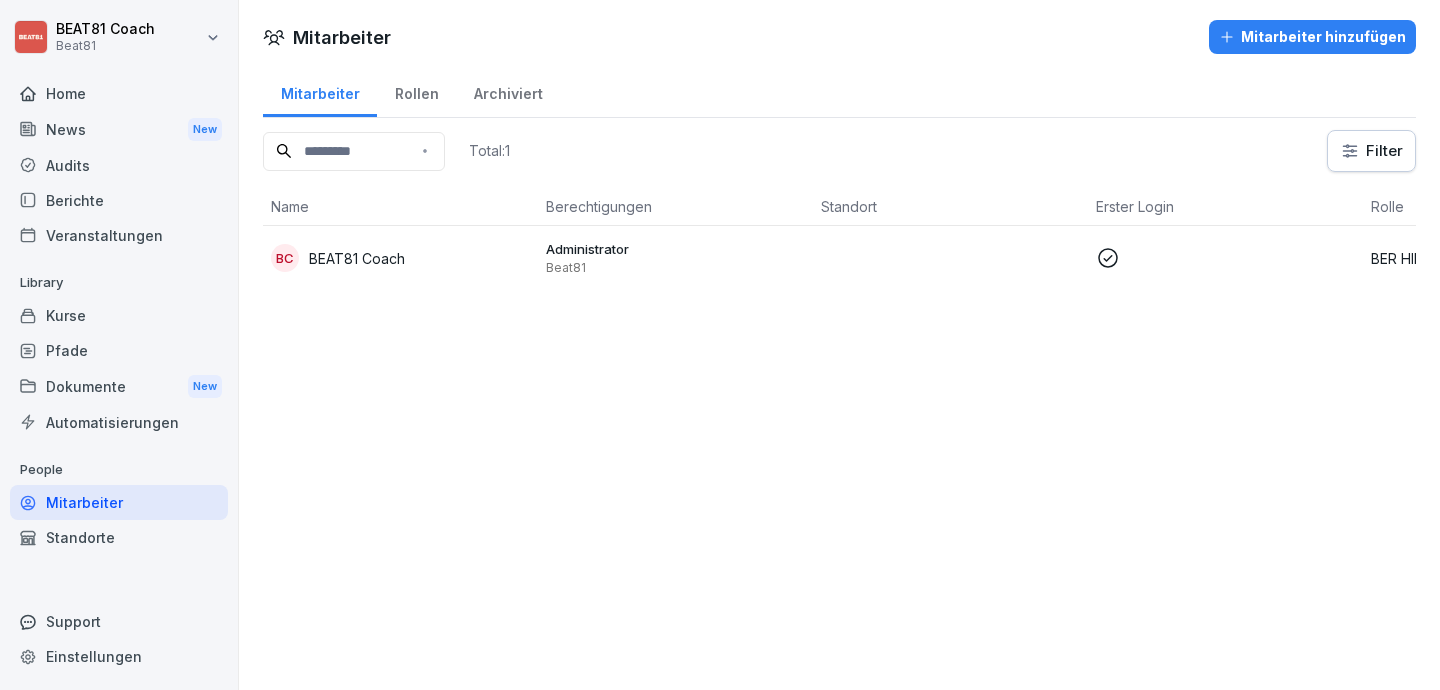 click at bounding box center [354, 151] 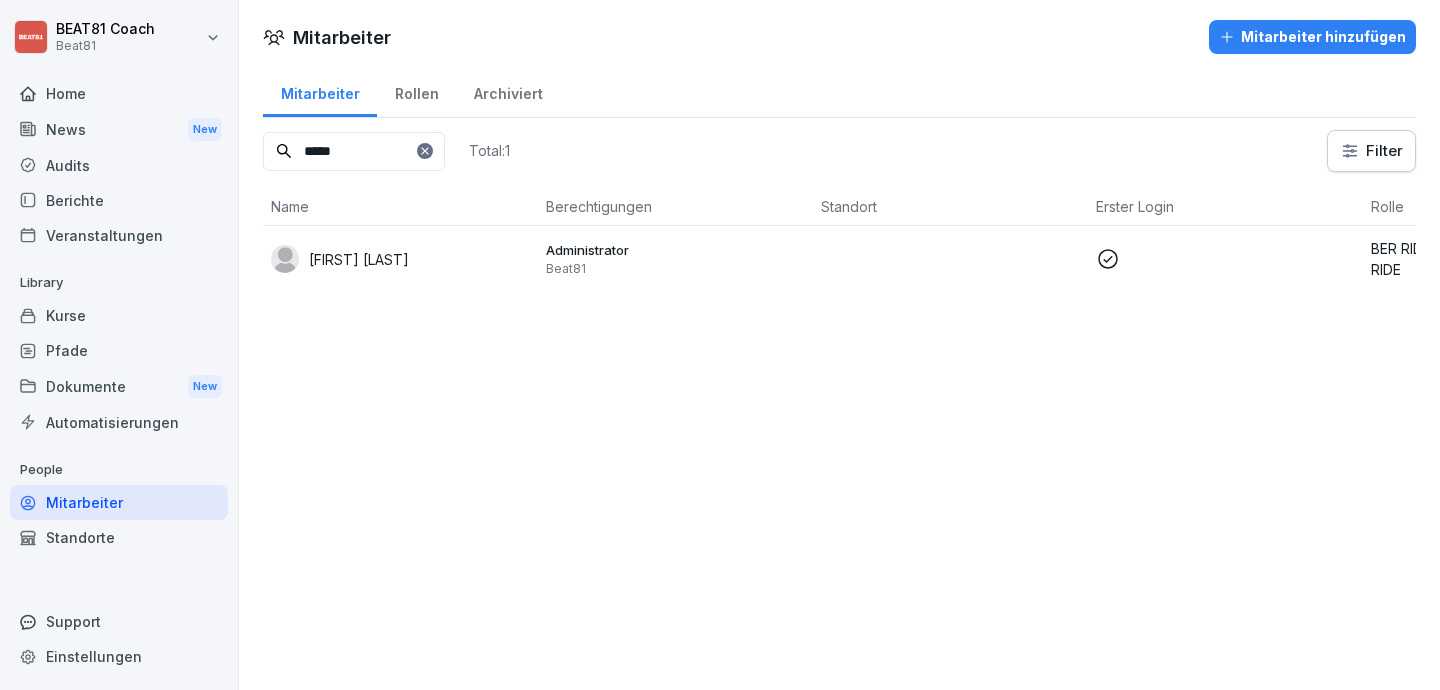 type on "*****" 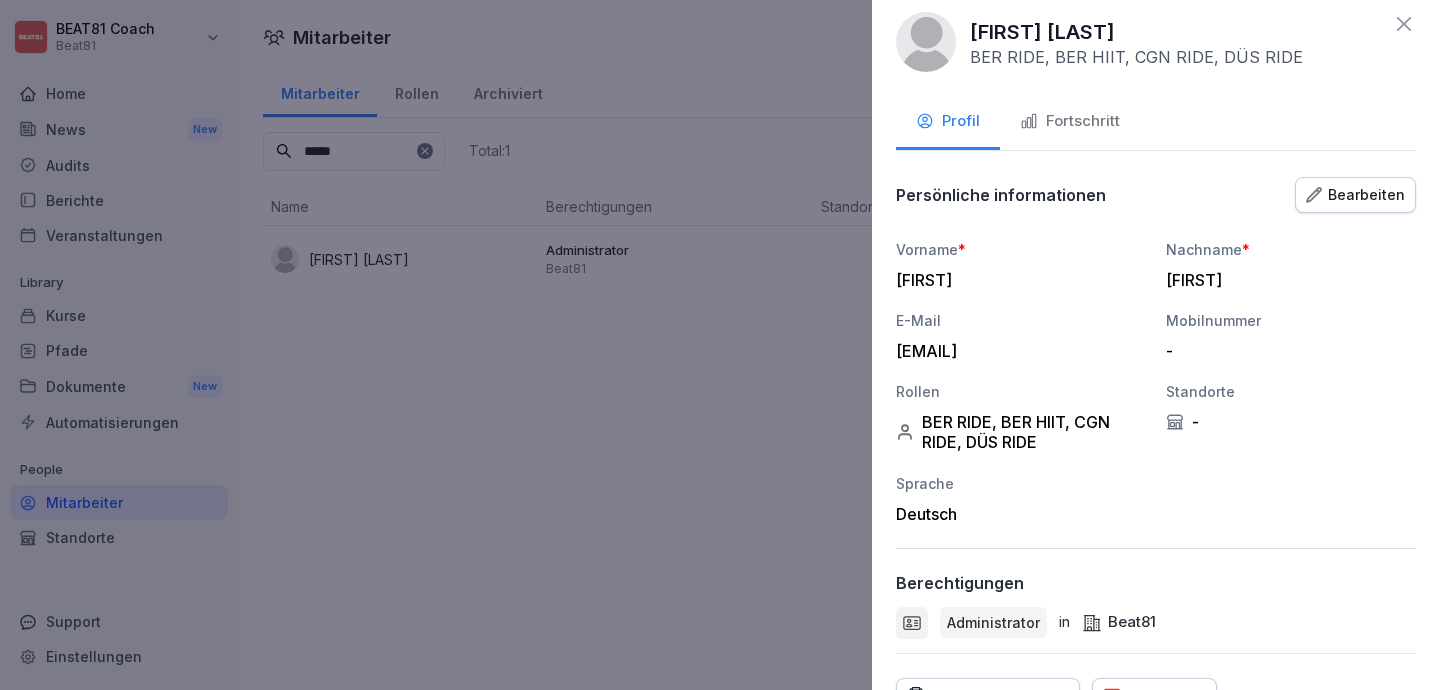 scroll, scrollTop: 0, scrollLeft: 0, axis: both 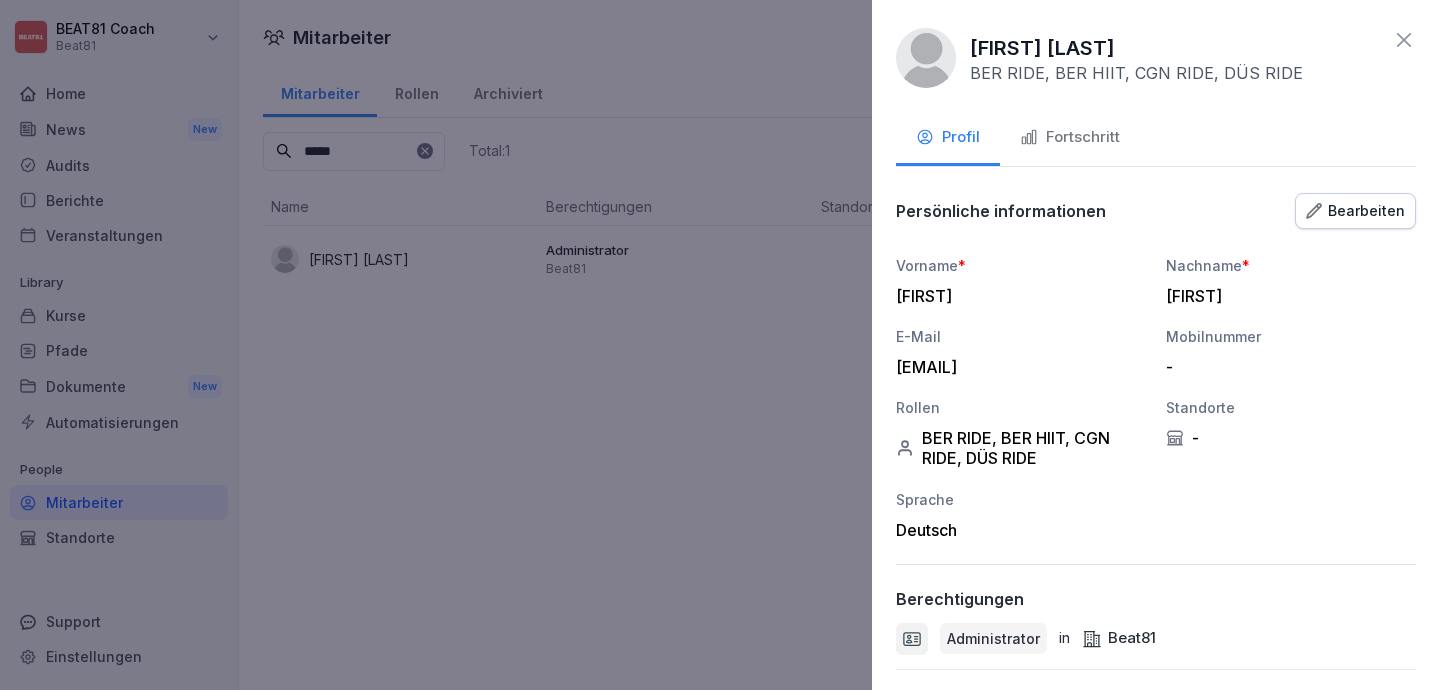 click on "Bearbeiten" at bounding box center [1355, 211] 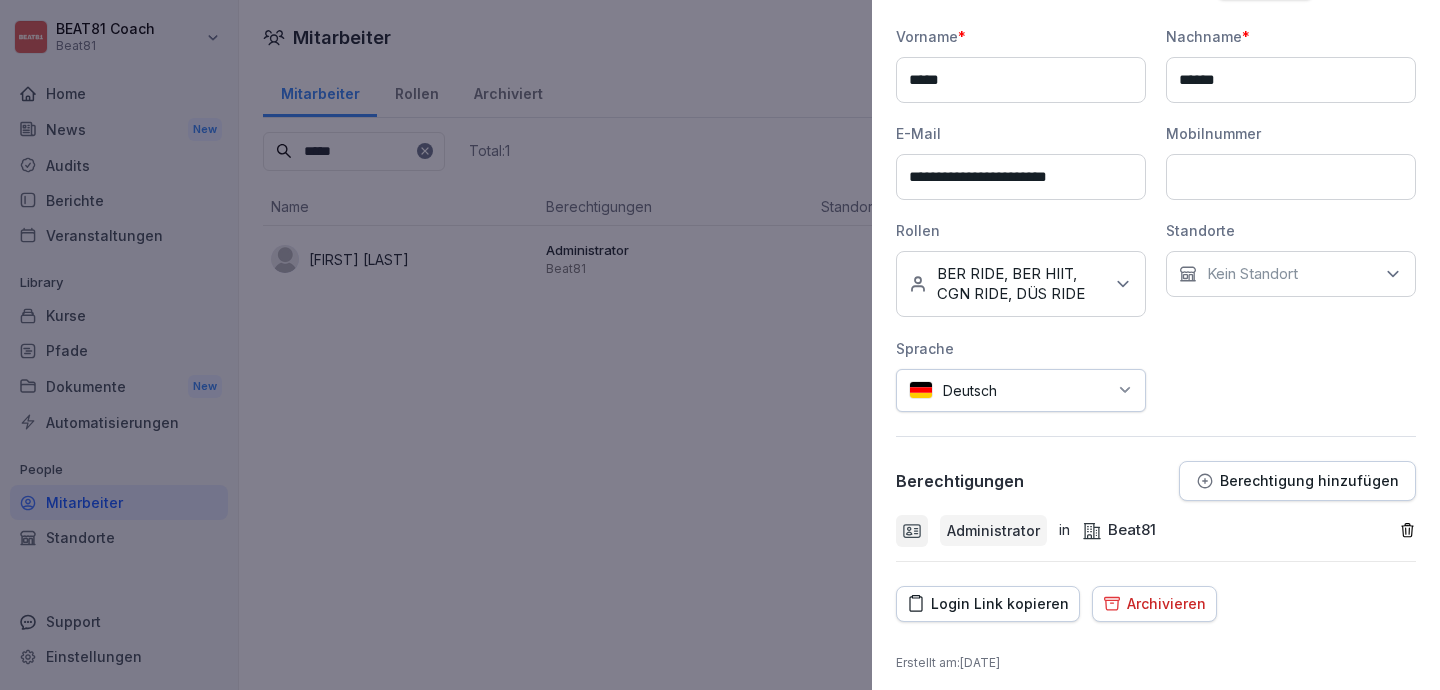scroll, scrollTop: 238, scrollLeft: 0, axis: vertical 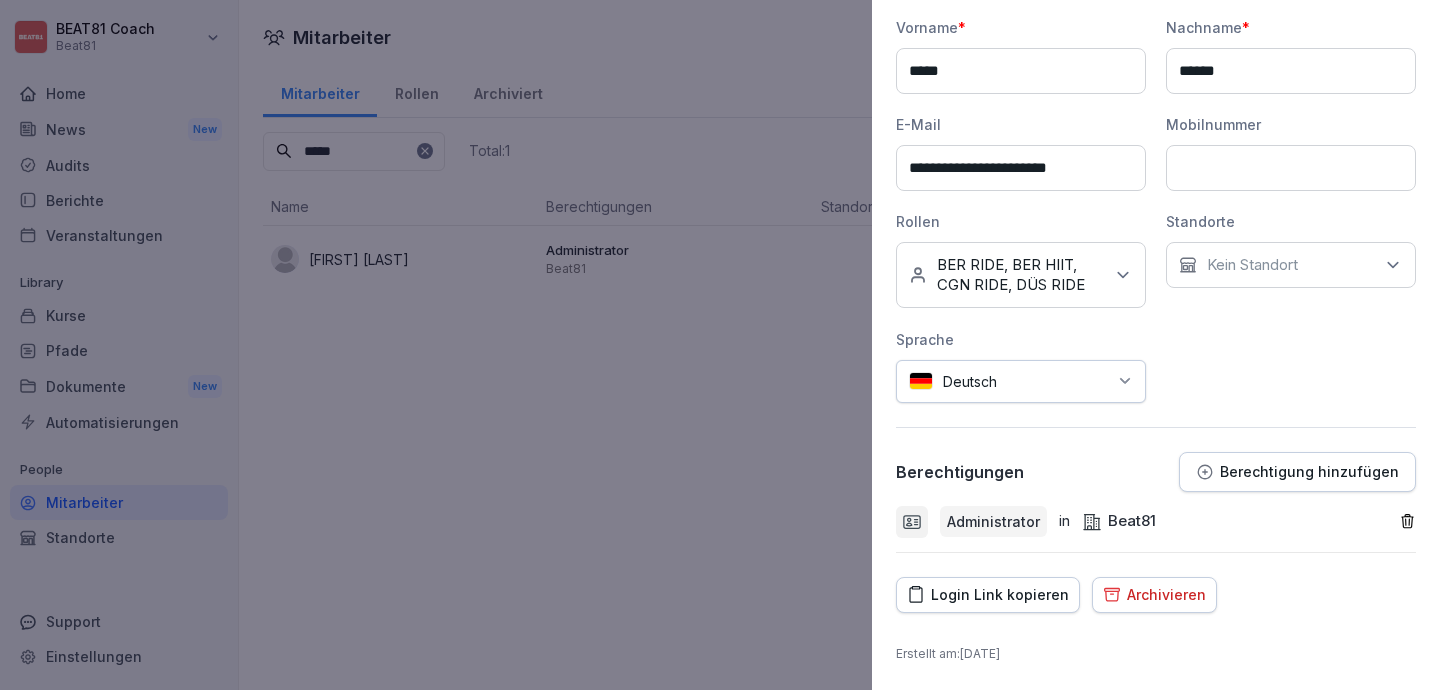 click on "Administrator" at bounding box center [993, 521] 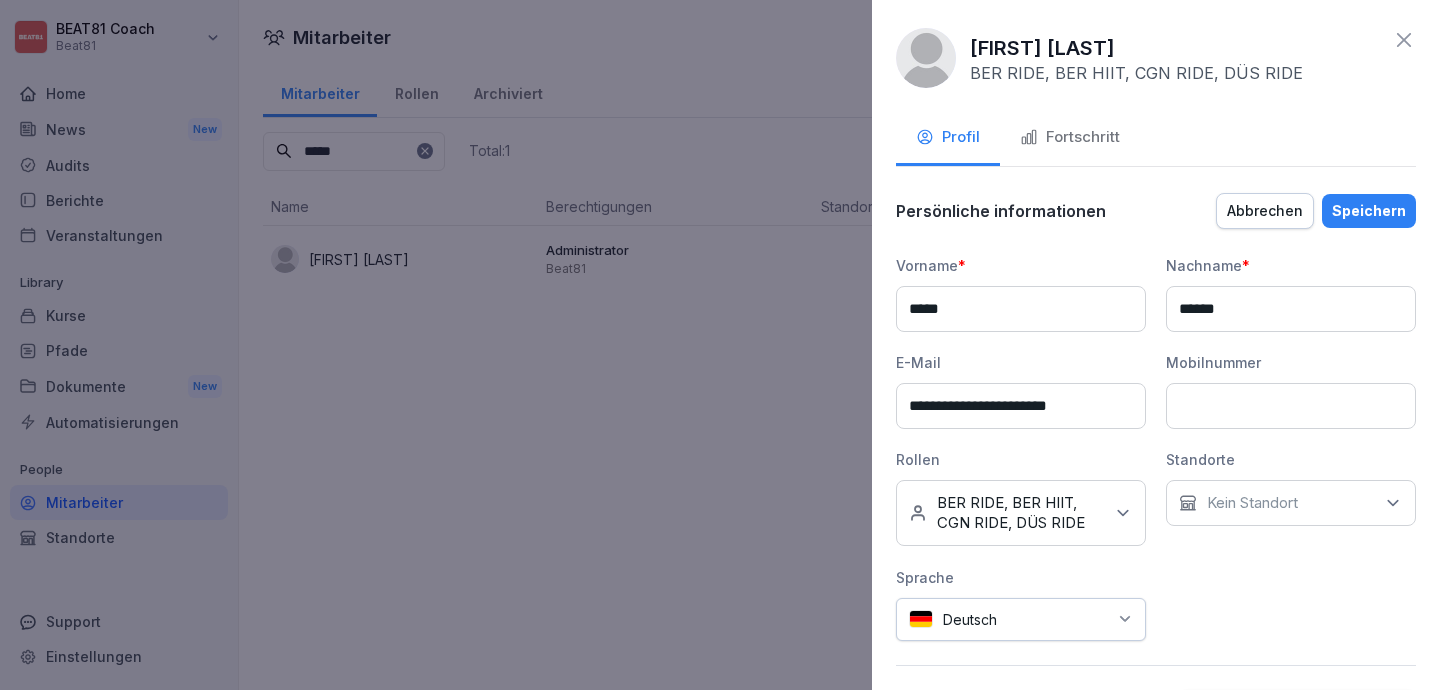 click on "[FIRST] [LAST] [ROLES]" at bounding box center [1156, 58] 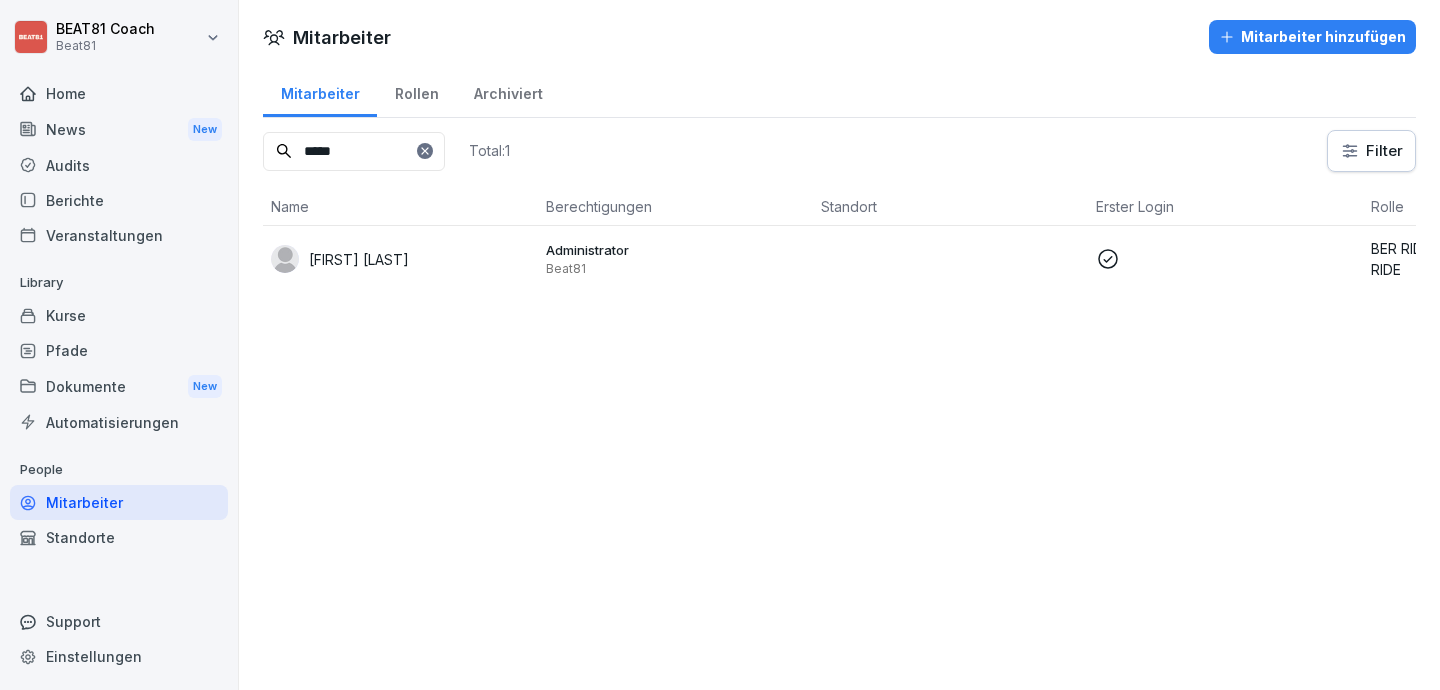 click on "Mitarbeiter hinzufügen" at bounding box center (1312, 37) 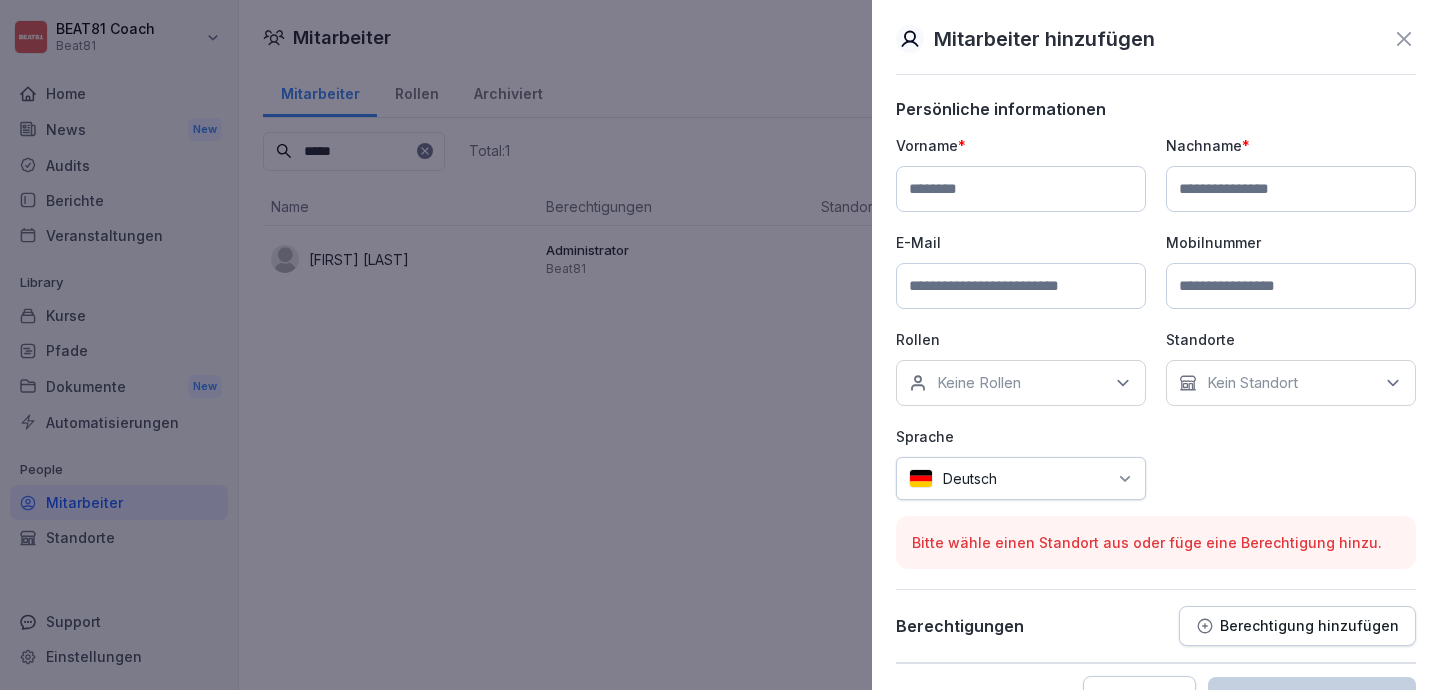 click at bounding box center (1021, 286) 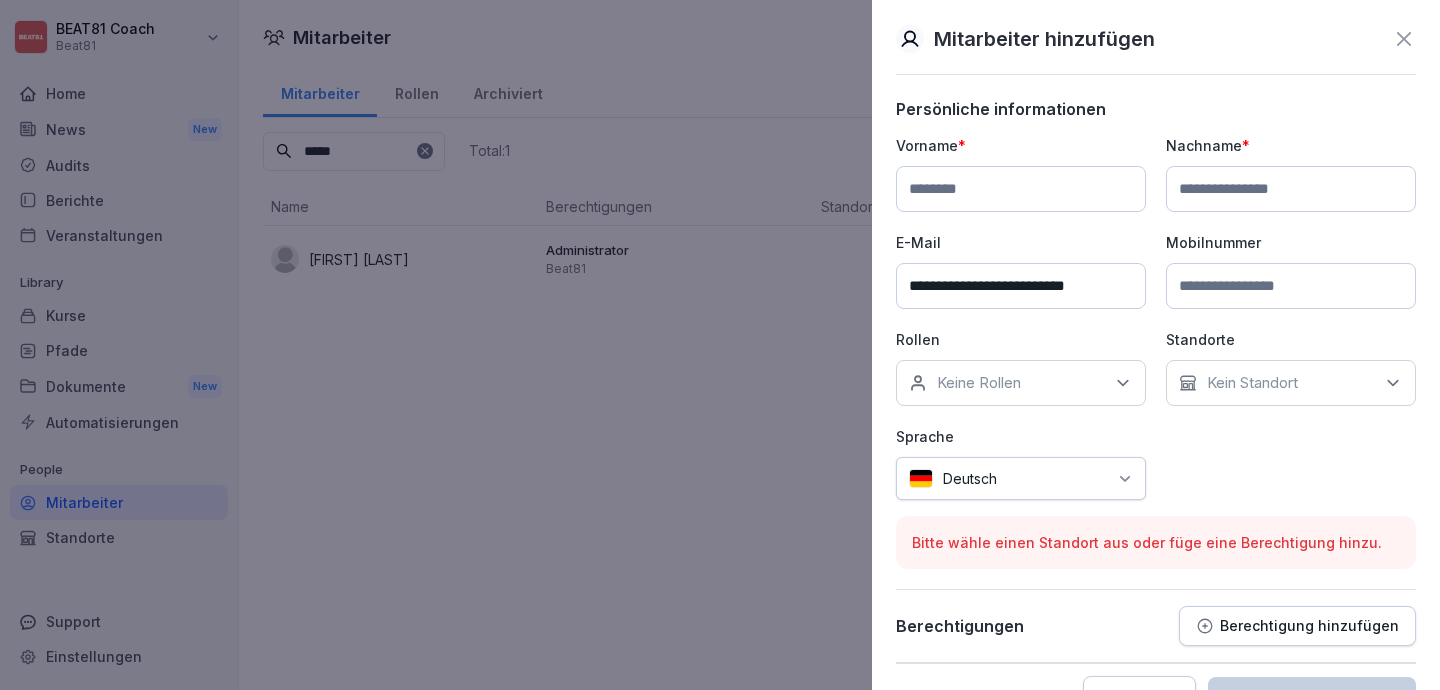 type on "**********" 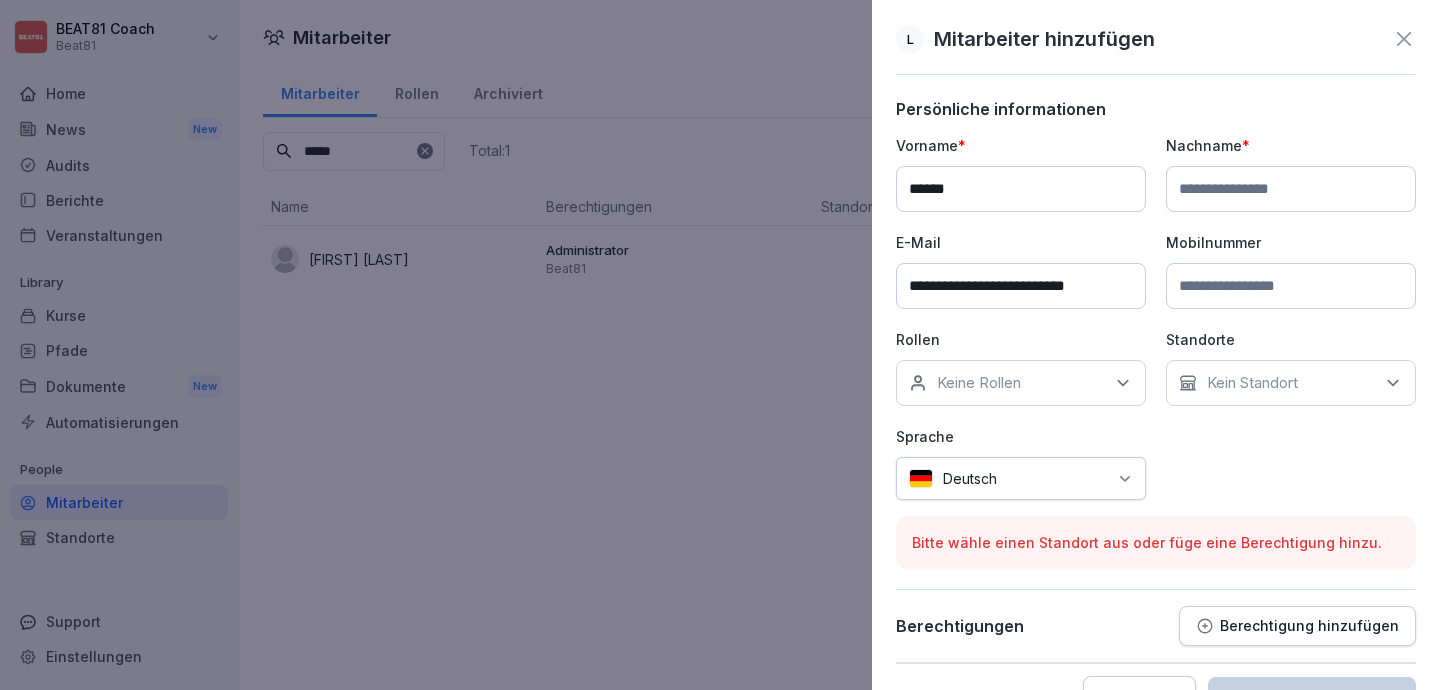 type on "******" 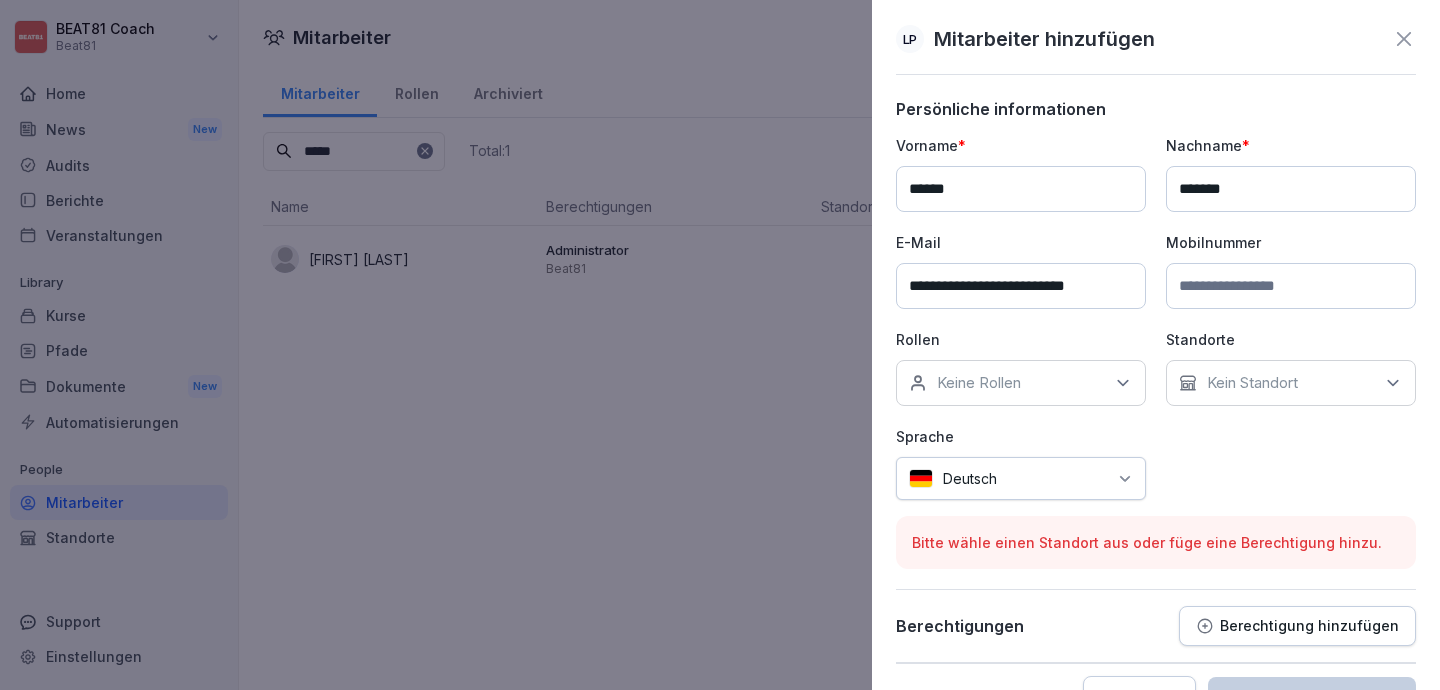 type on "*******" 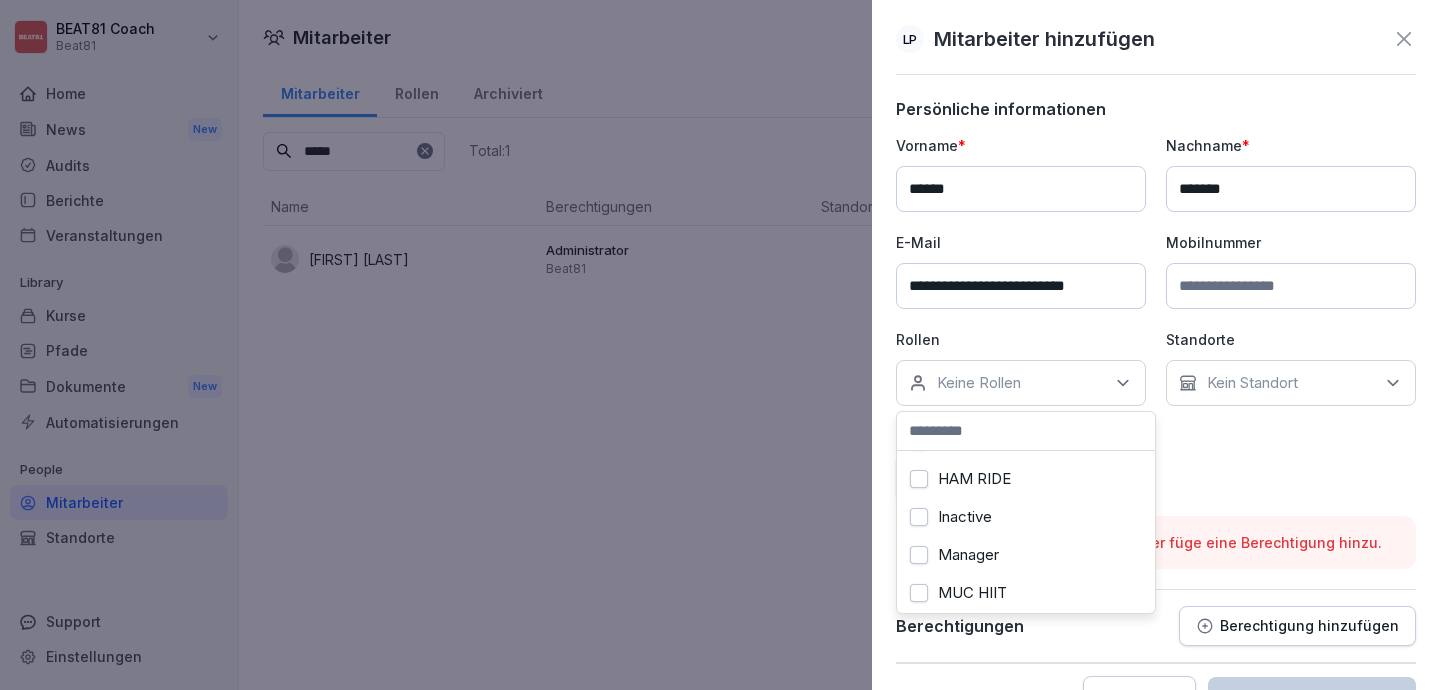 scroll, scrollTop: 418, scrollLeft: 0, axis: vertical 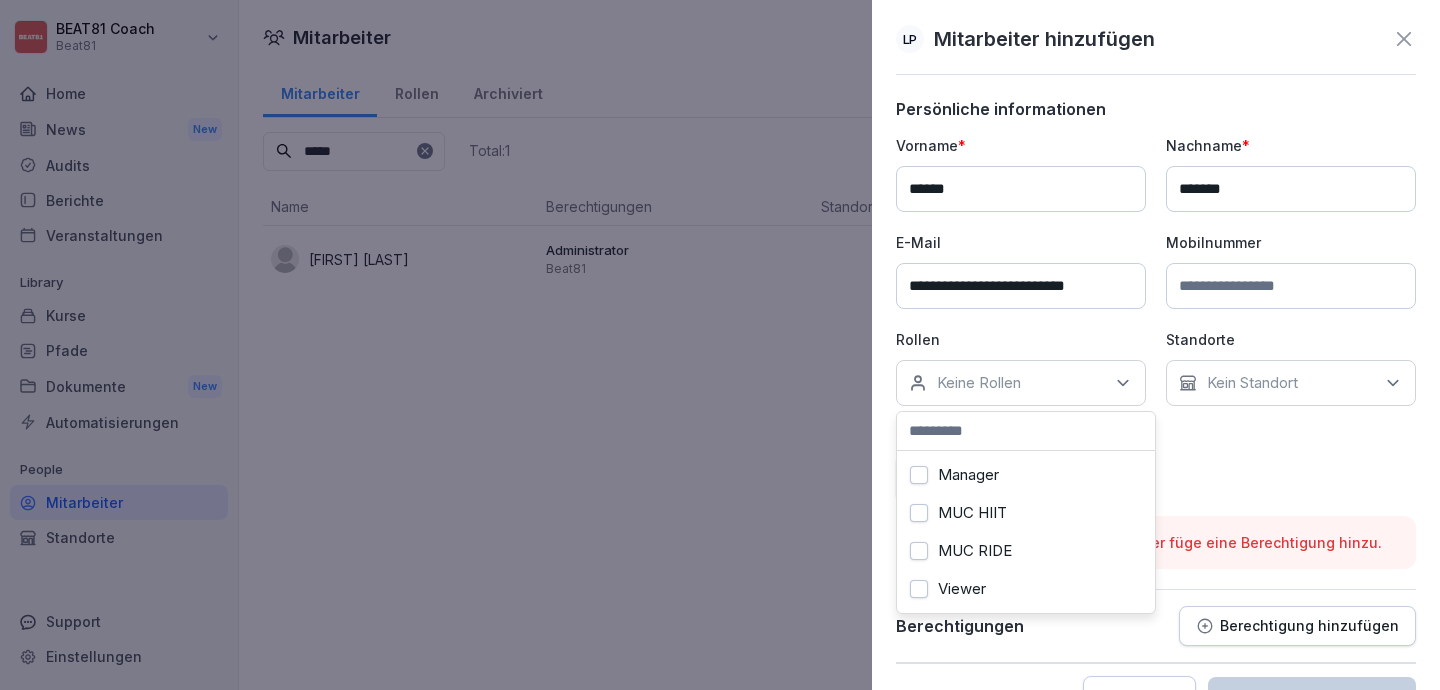 click on "**********" at bounding box center (1156, 317) 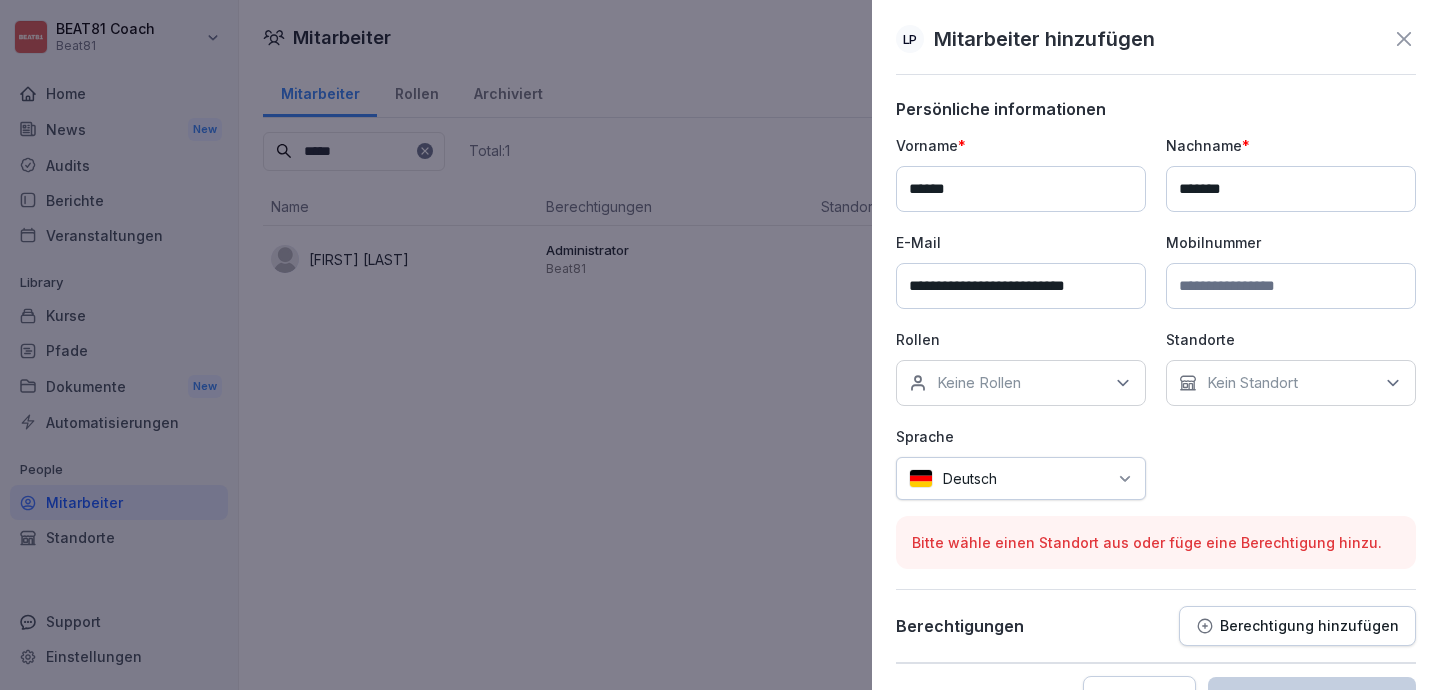 scroll, scrollTop: 54, scrollLeft: 0, axis: vertical 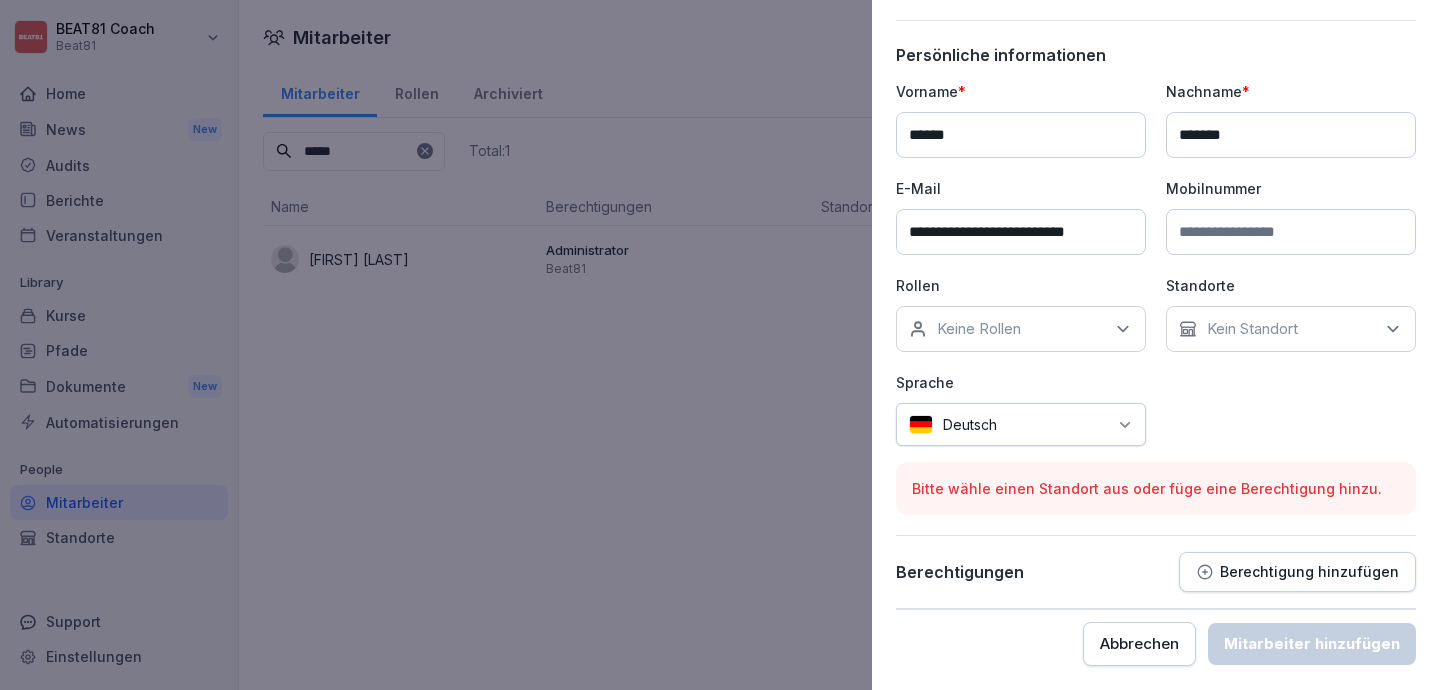 click on "Berechtigung hinzufügen" at bounding box center [1297, 572] 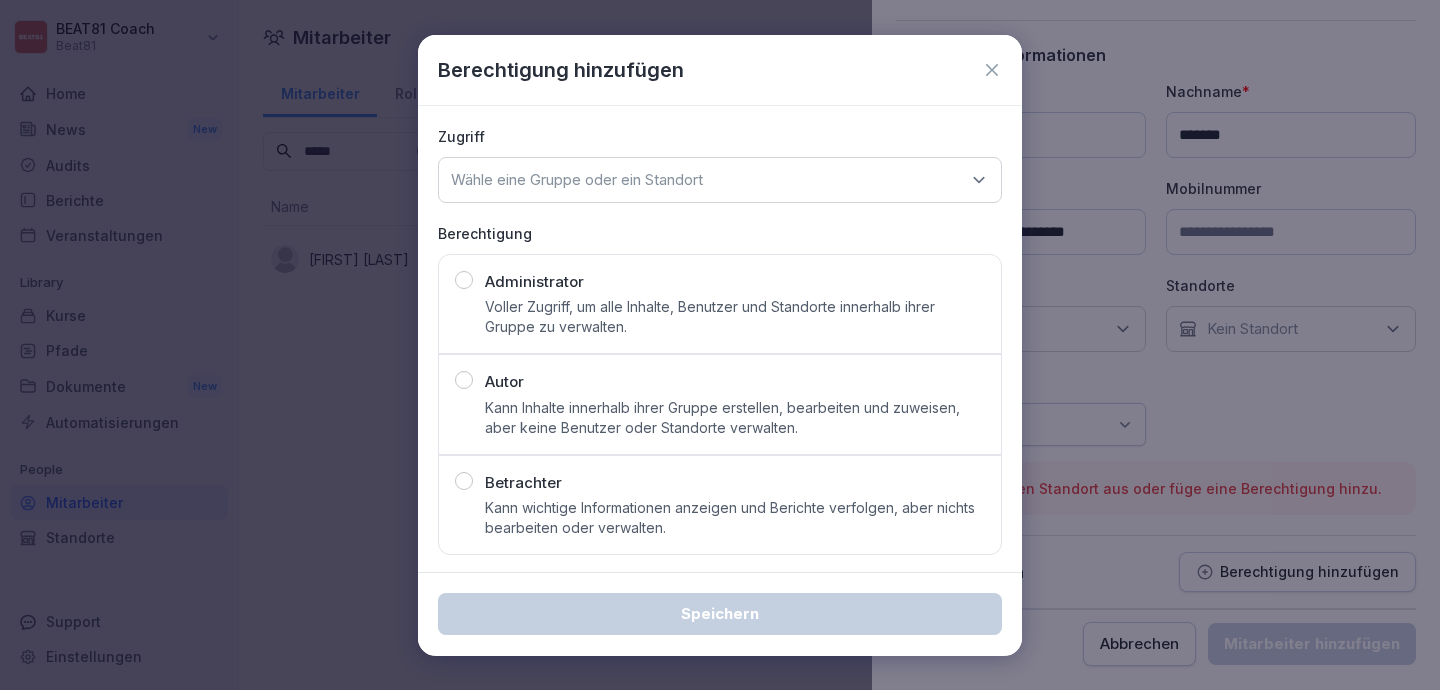 click on "Voller Zugriff, um alle Inhalte, Benutzer und Standorte innerhalb ihrer Gruppe zu verwalten." at bounding box center (735, 317) 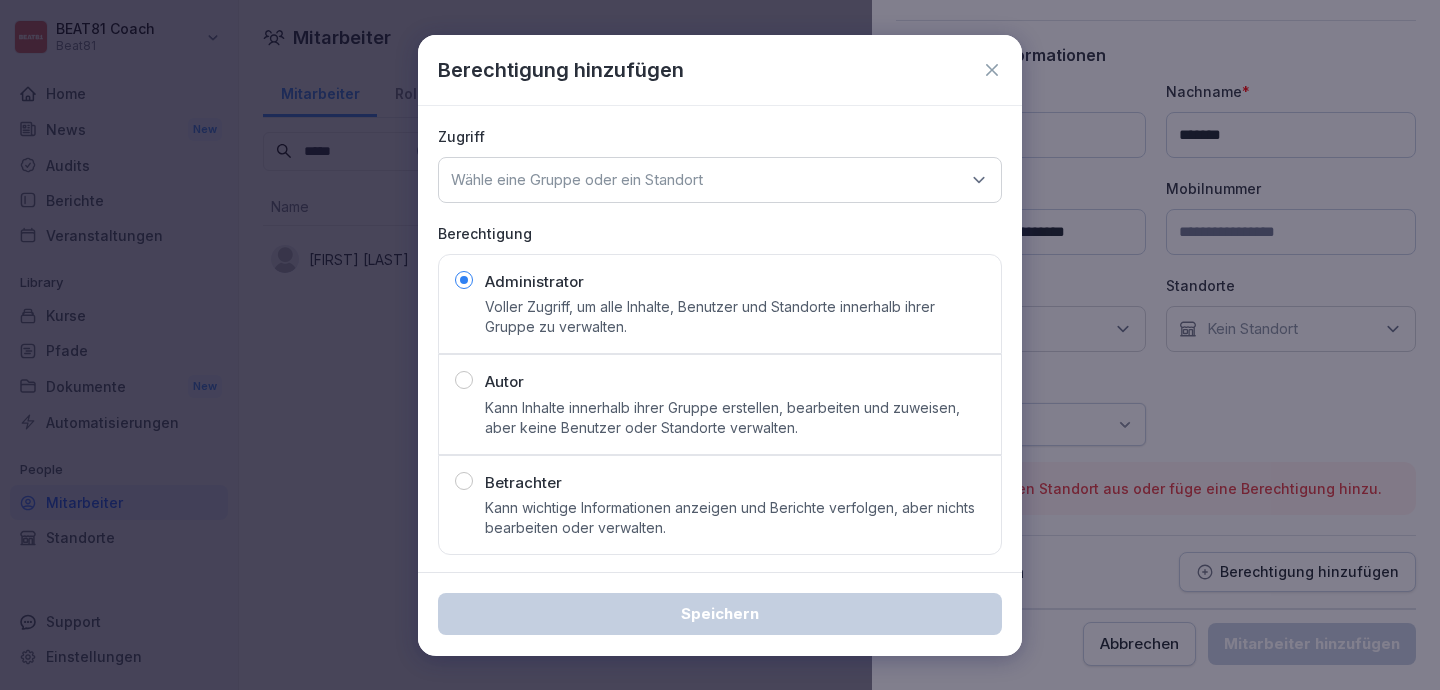 click on "Autor Kann Inhalte innerhalb ihrer Gruppe erstellen, bearbeiten und zuweisen, aber keine Benutzer oder Standorte verwalten." at bounding box center [735, 404] 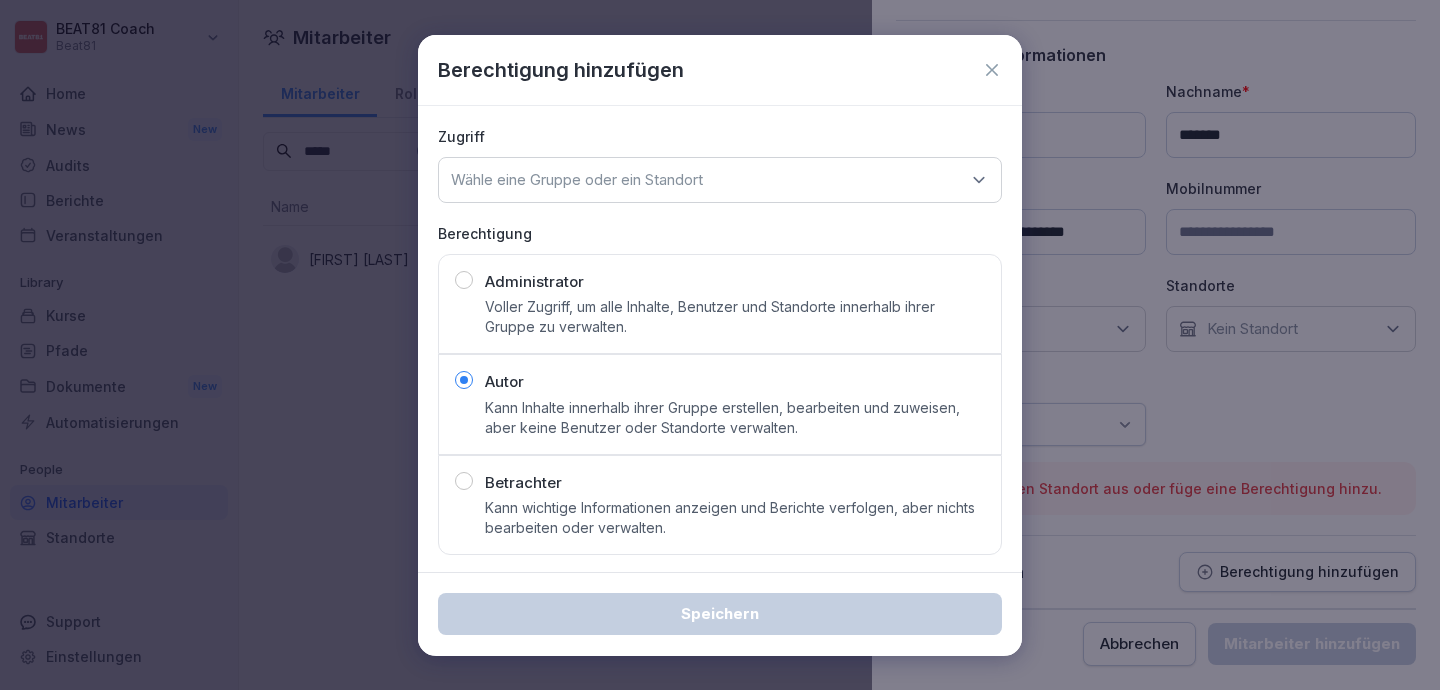 click 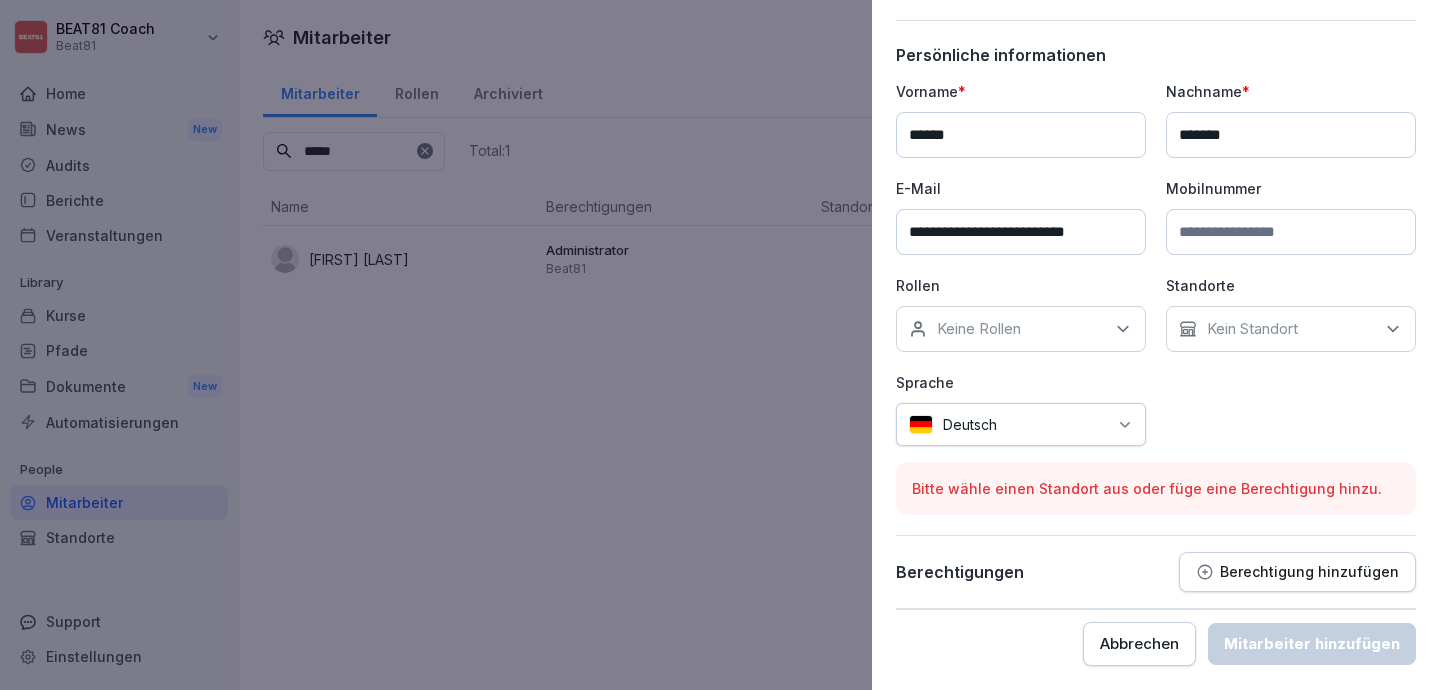 click on "Kein Standort" at bounding box center [1252, 329] 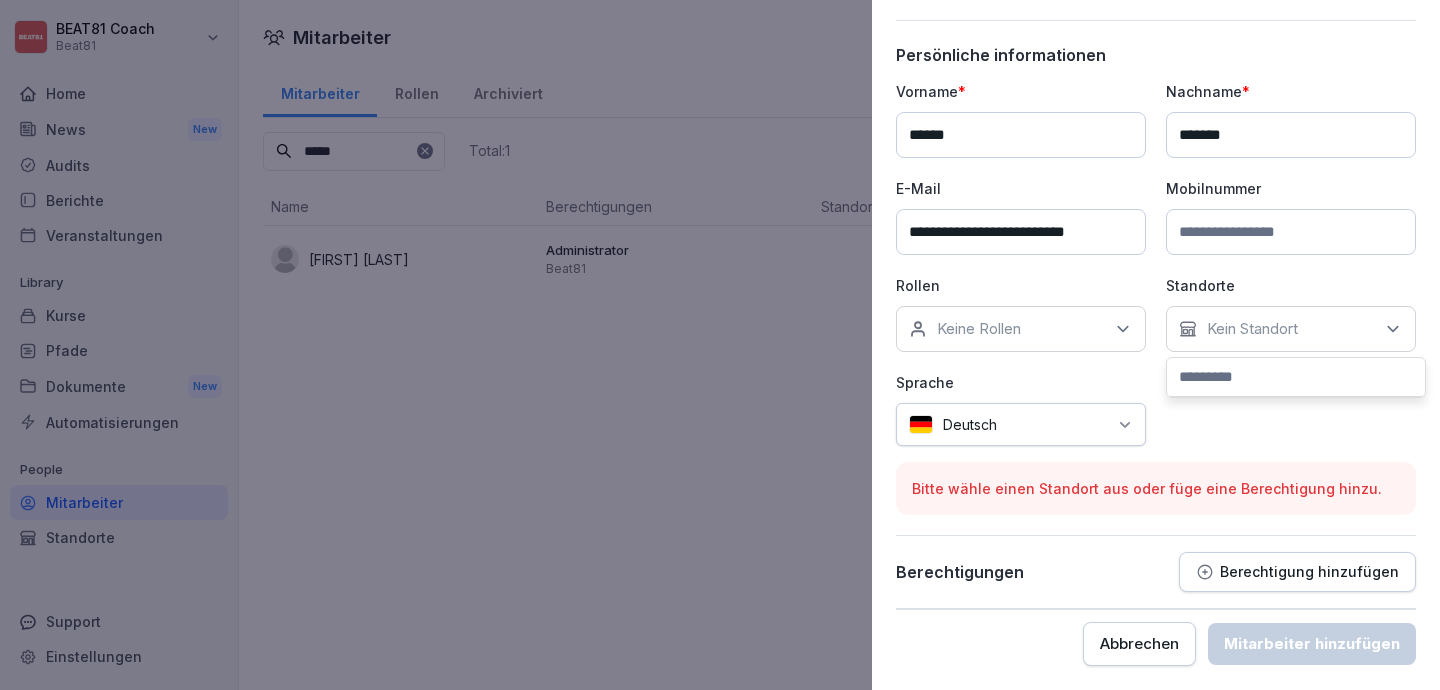 click on "Standorte" at bounding box center [1291, 285] 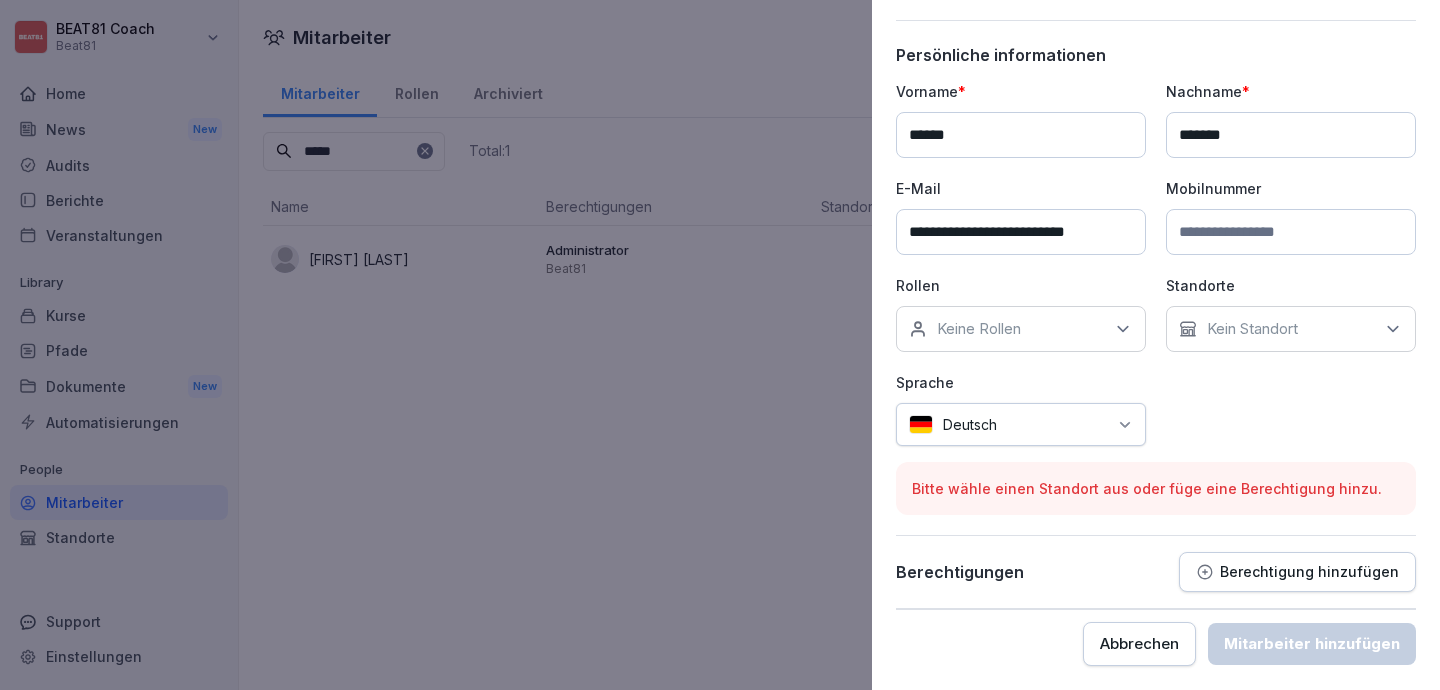 click on "Berechtigung hinzufügen" at bounding box center [1297, 572] 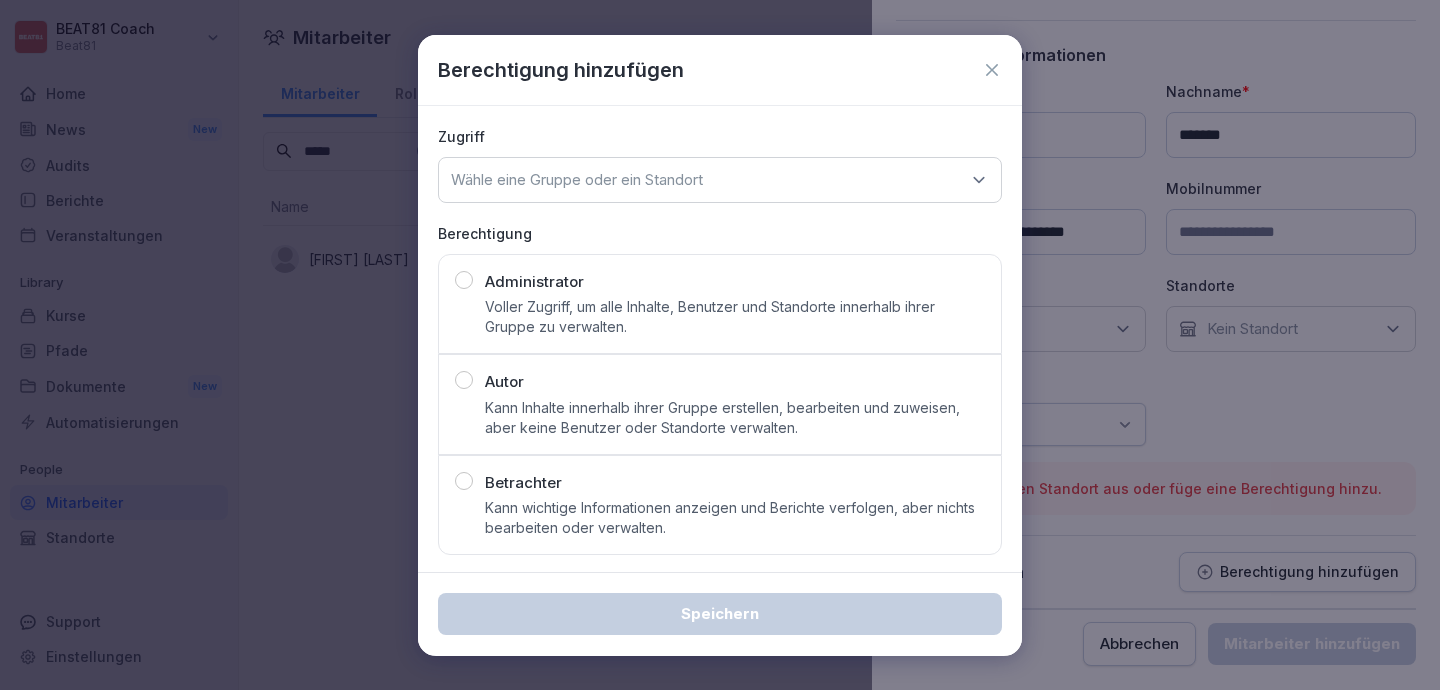click on "Autor Kann Inhalte innerhalb ihrer Gruppe erstellen, bearbeiten und zuweisen, aber keine Benutzer oder Standorte verwalten." at bounding box center (735, 404) 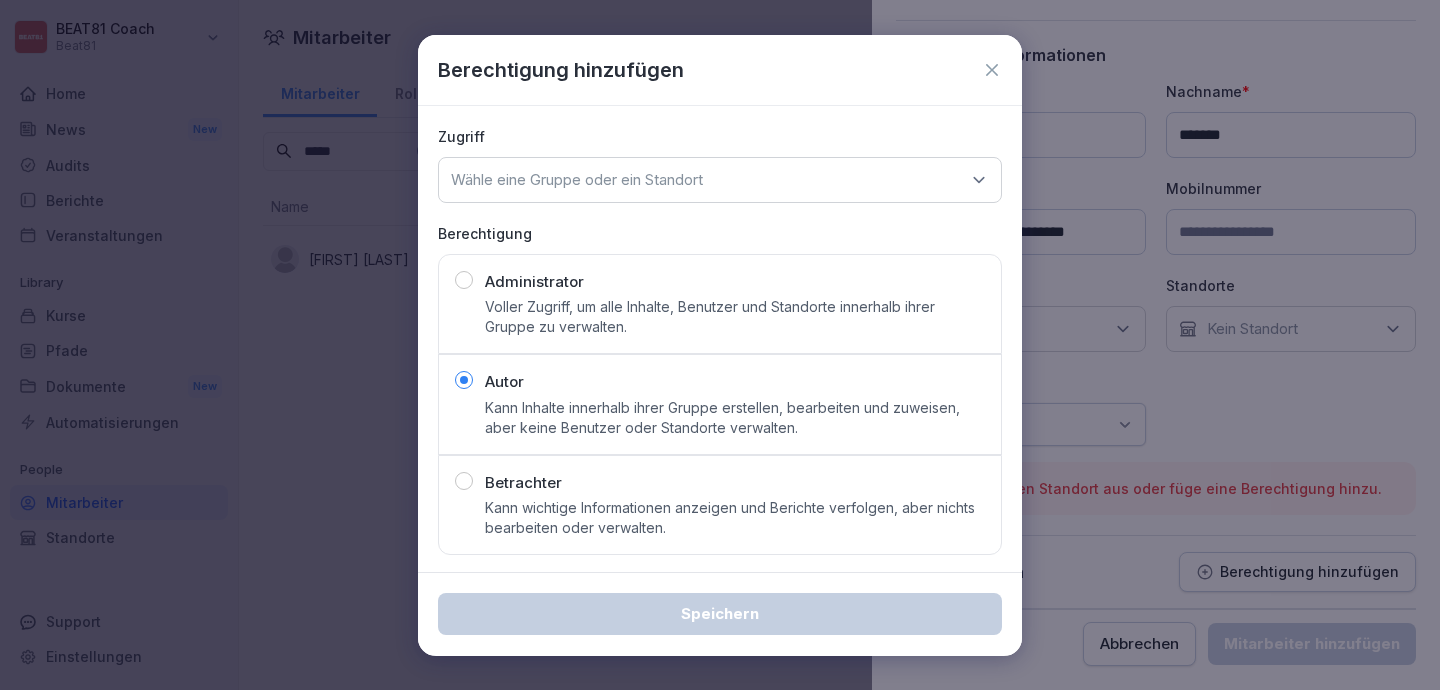 click on "Voller Zugriff, um alle Inhalte, Benutzer und Standorte innerhalb ihrer Gruppe zu verwalten." at bounding box center (735, 317) 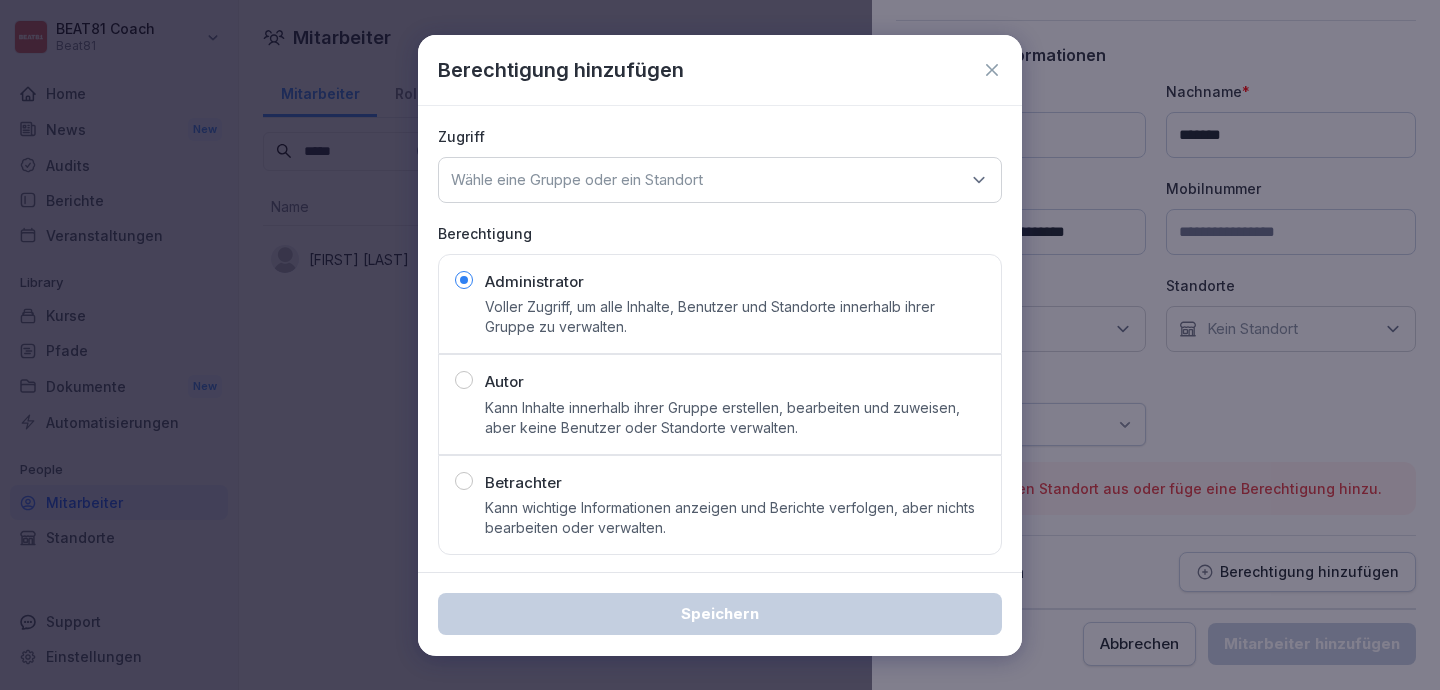 click on "Betrachter Kann wichtige Informationen anzeigen und Berichte verfolgen, aber nichts bearbeiten oder verwalten." at bounding box center [735, 505] 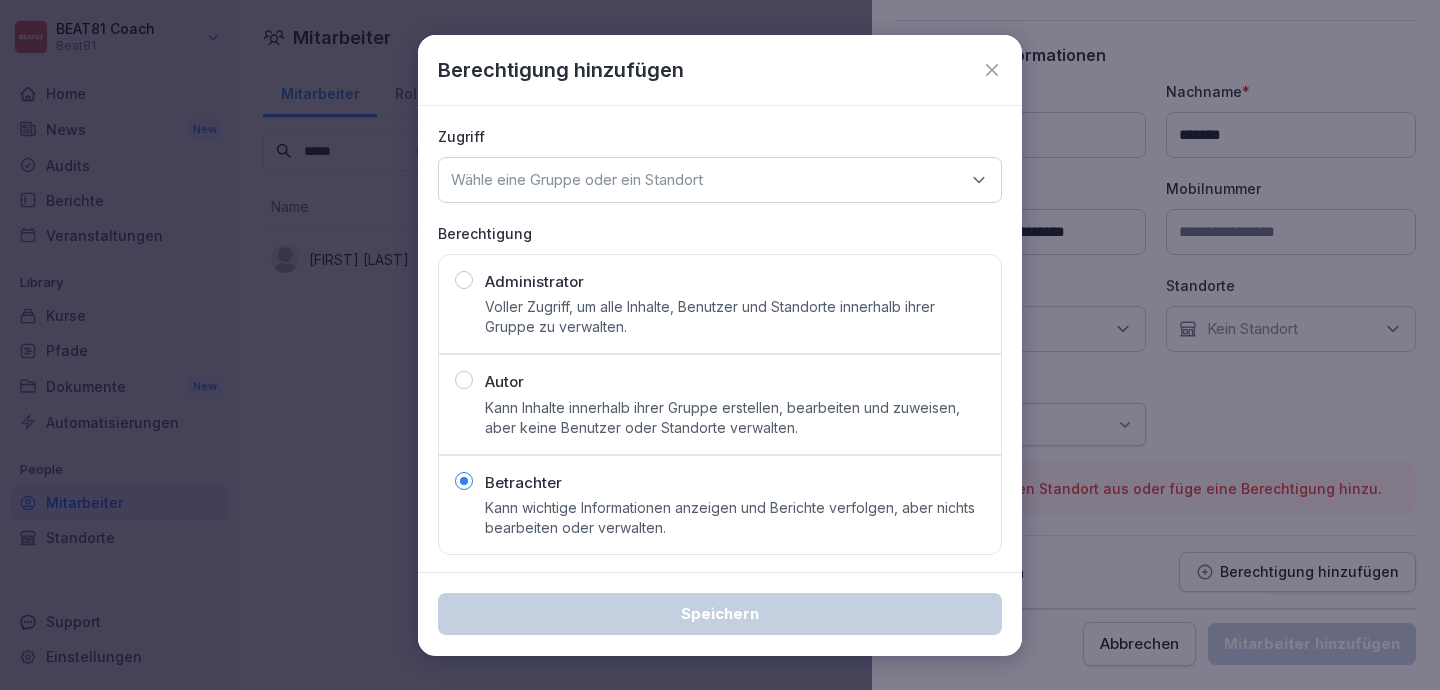 click 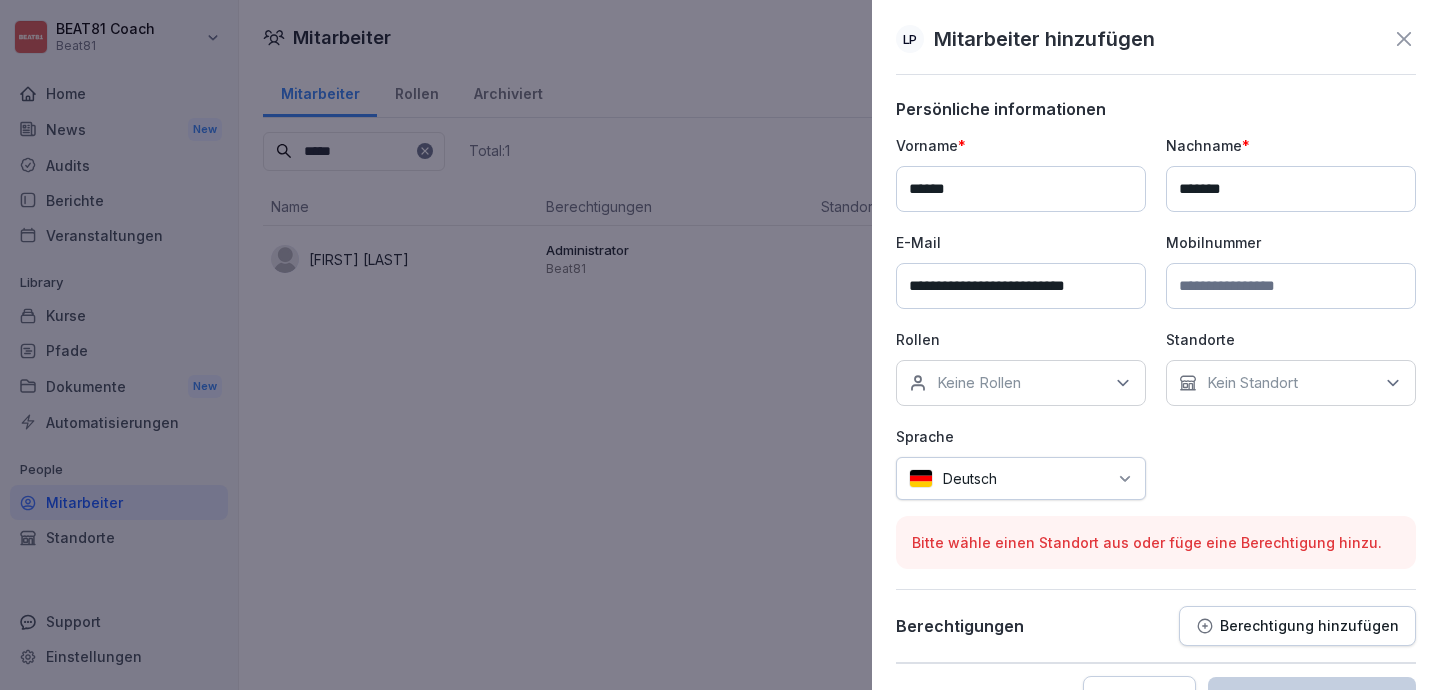 scroll, scrollTop: 54, scrollLeft: 0, axis: vertical 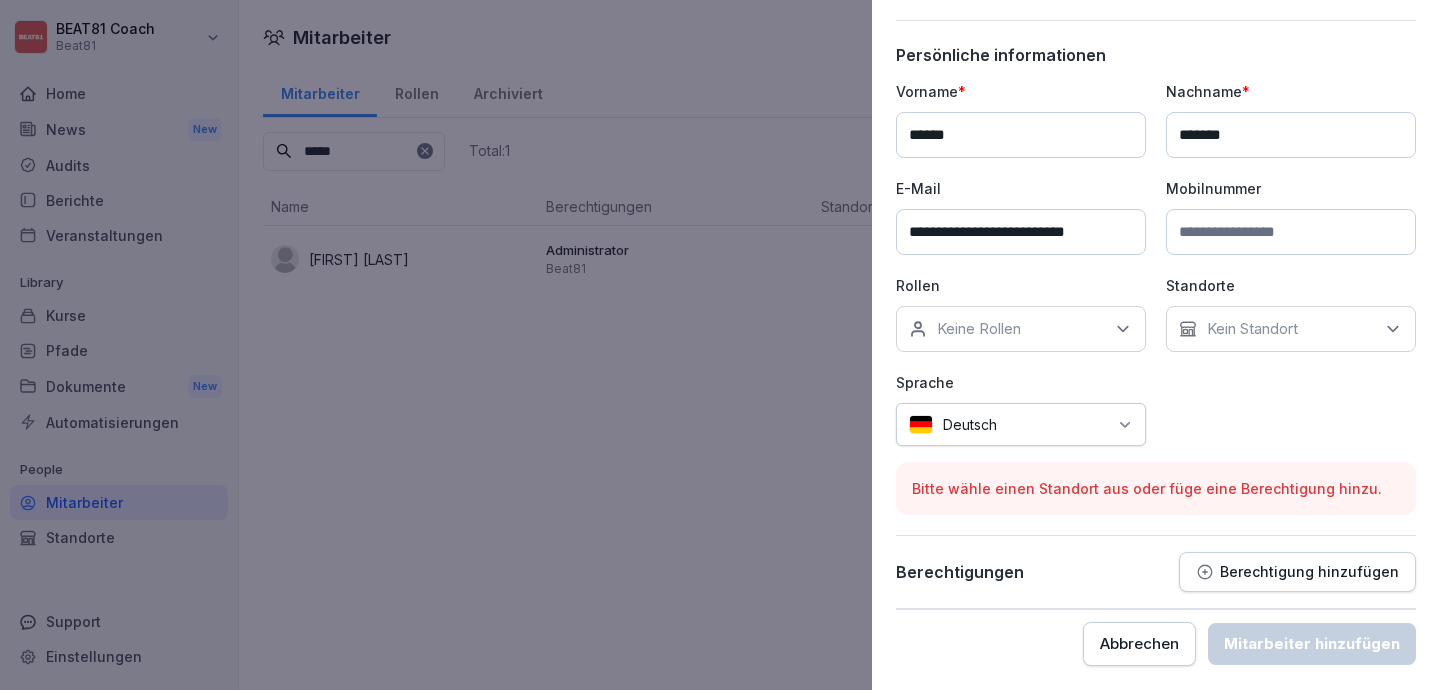click on "Keine Rollen" at bounding box center (1021, 329) 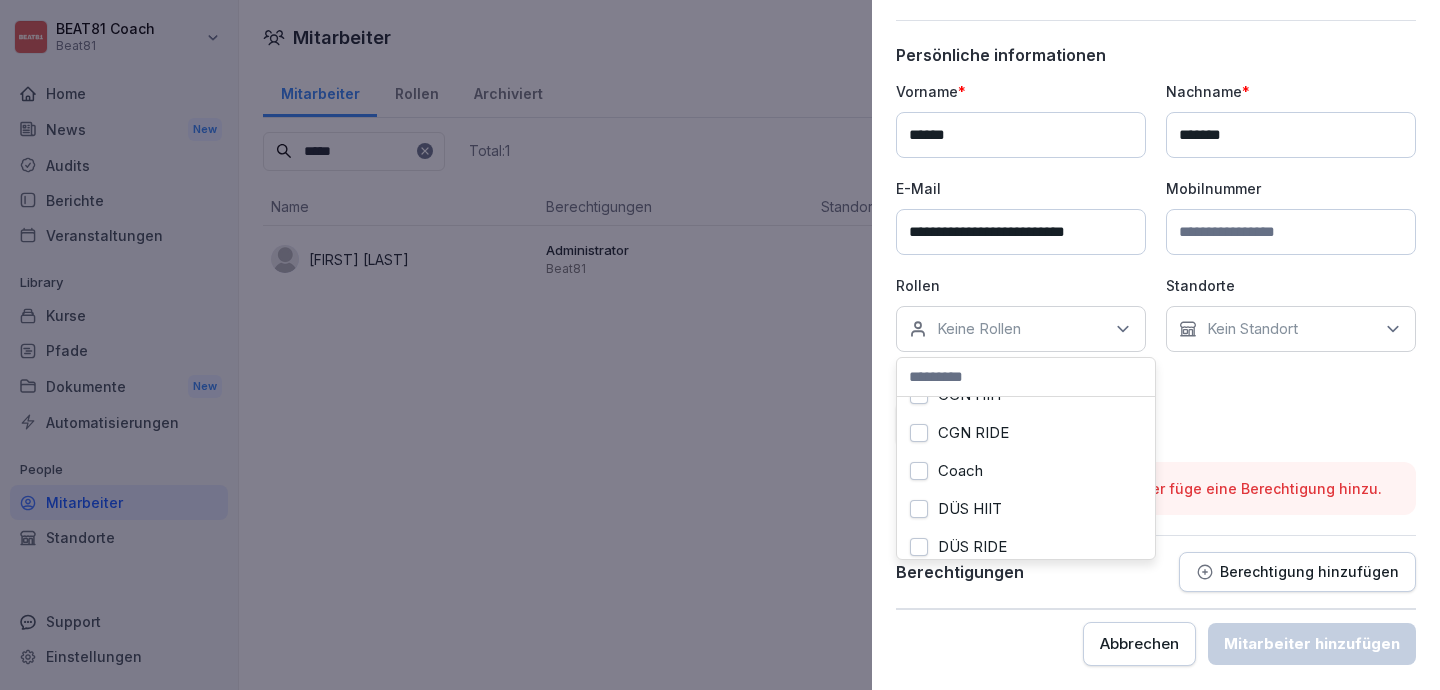 scroll, scrollTop: 264, scrollLeft: 0, axis: vertical 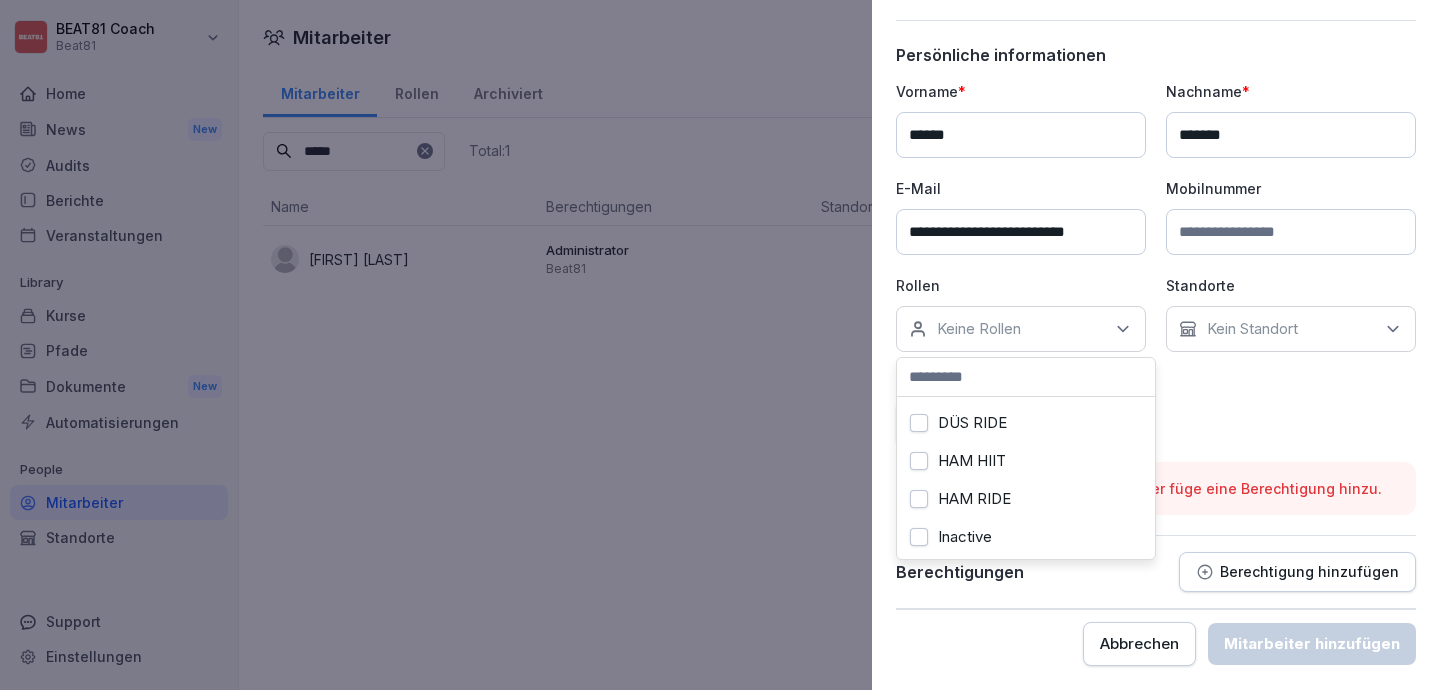 click on "**********" at bounding box center (1156, 327) 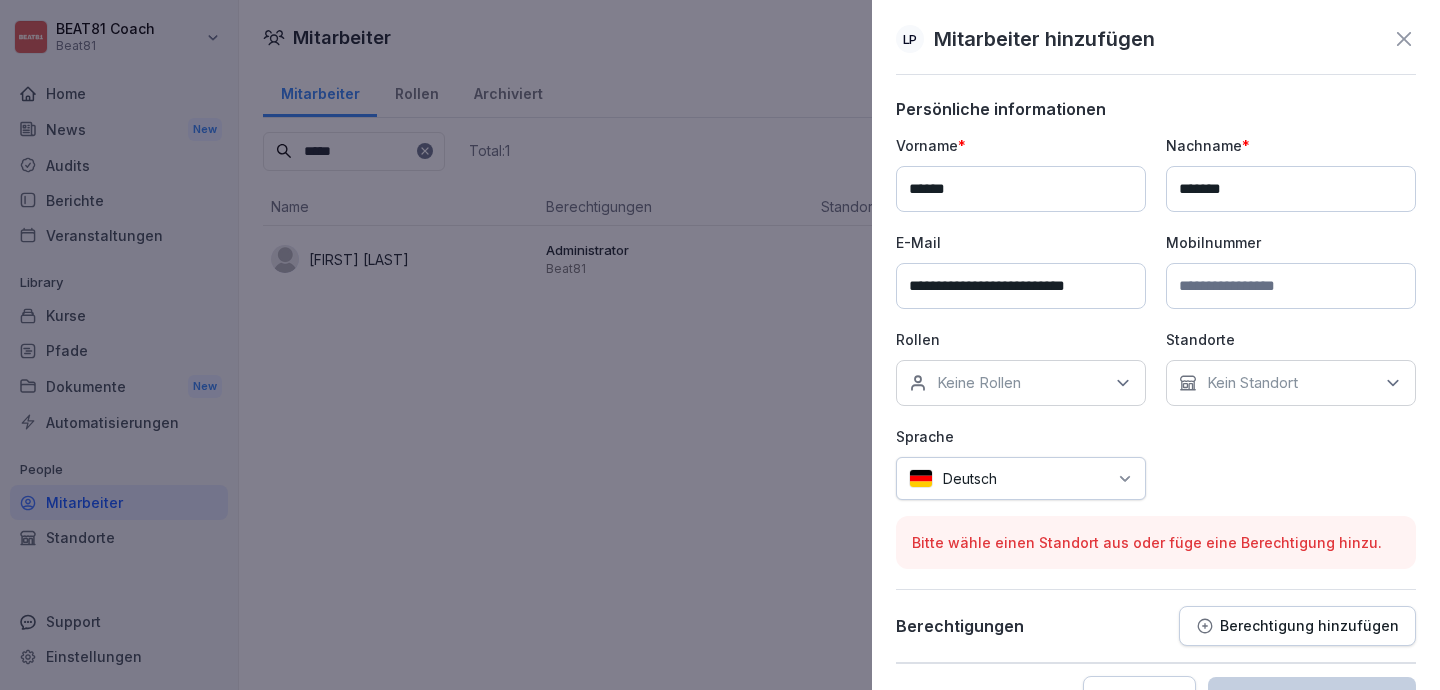 scroll, scrollTop: 54, scrollLeft: 0, axis: vertical 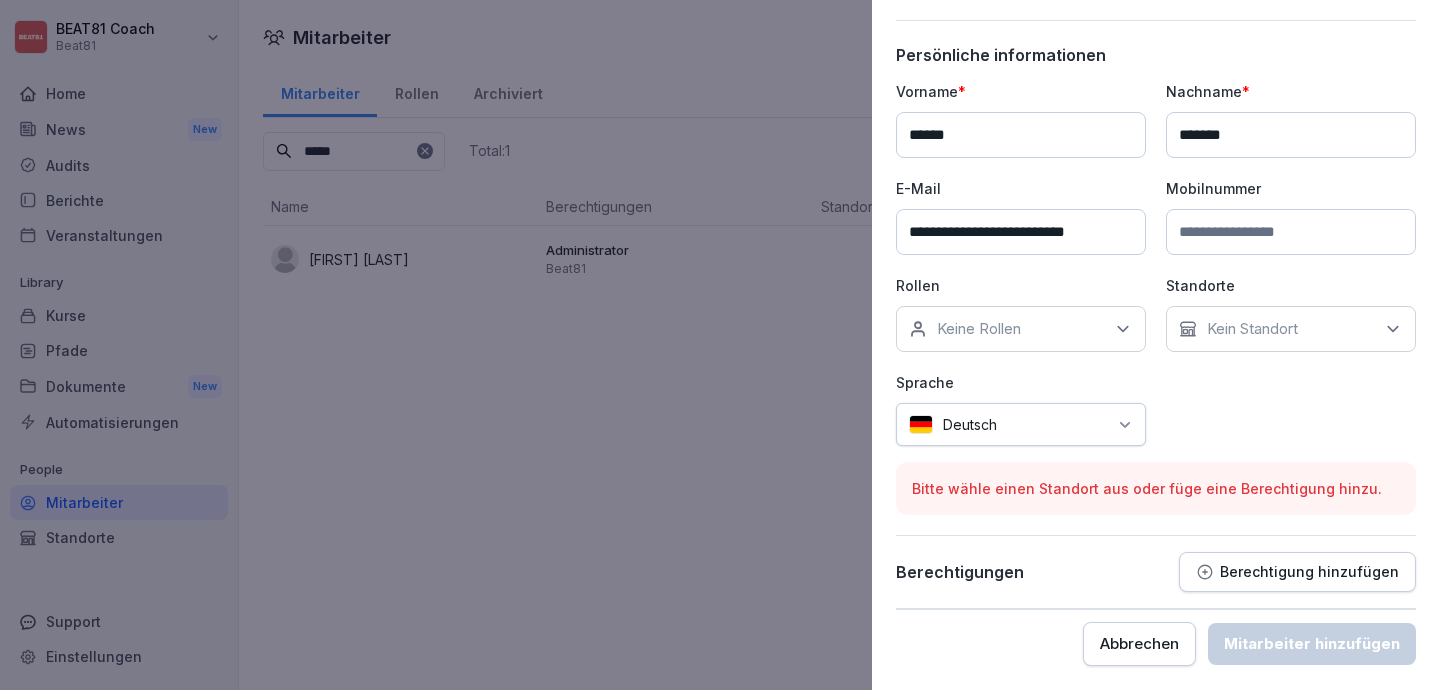 click on "******" at bounding box center (1021, 135) 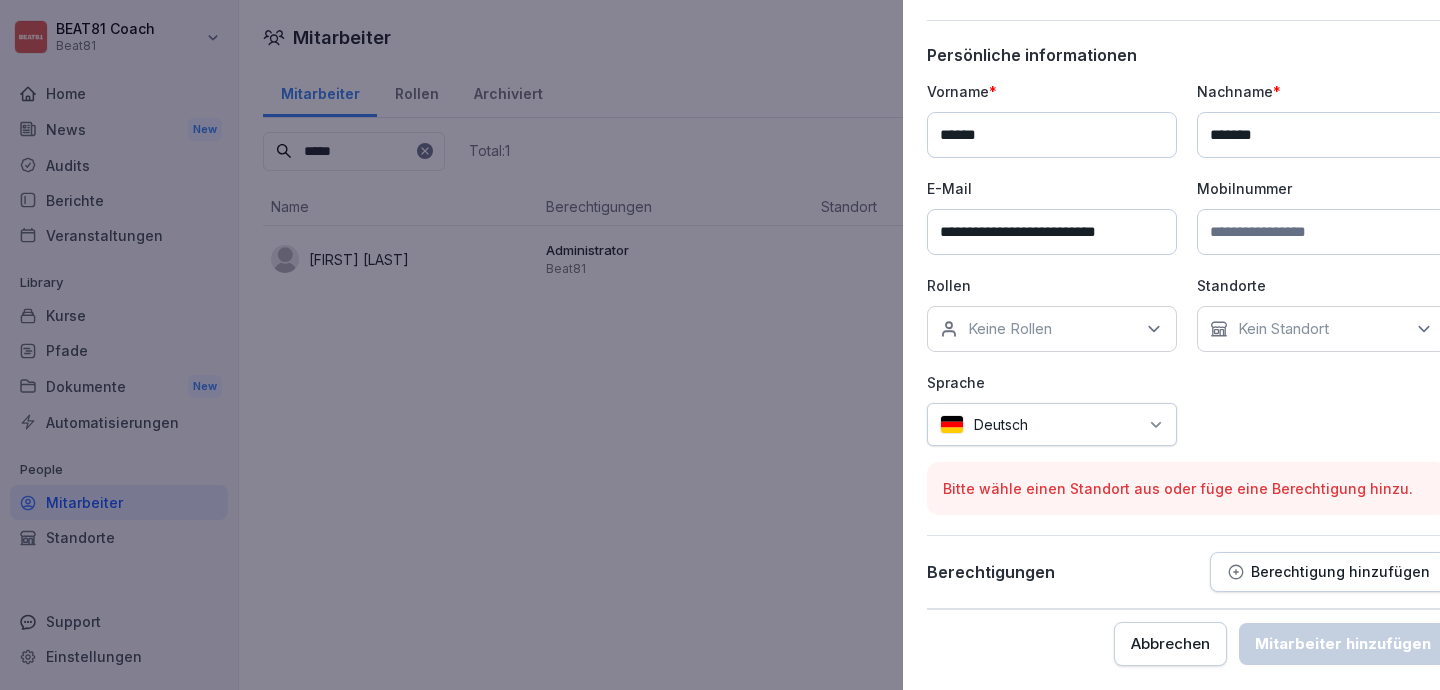 click at bounding box center [720, 345] 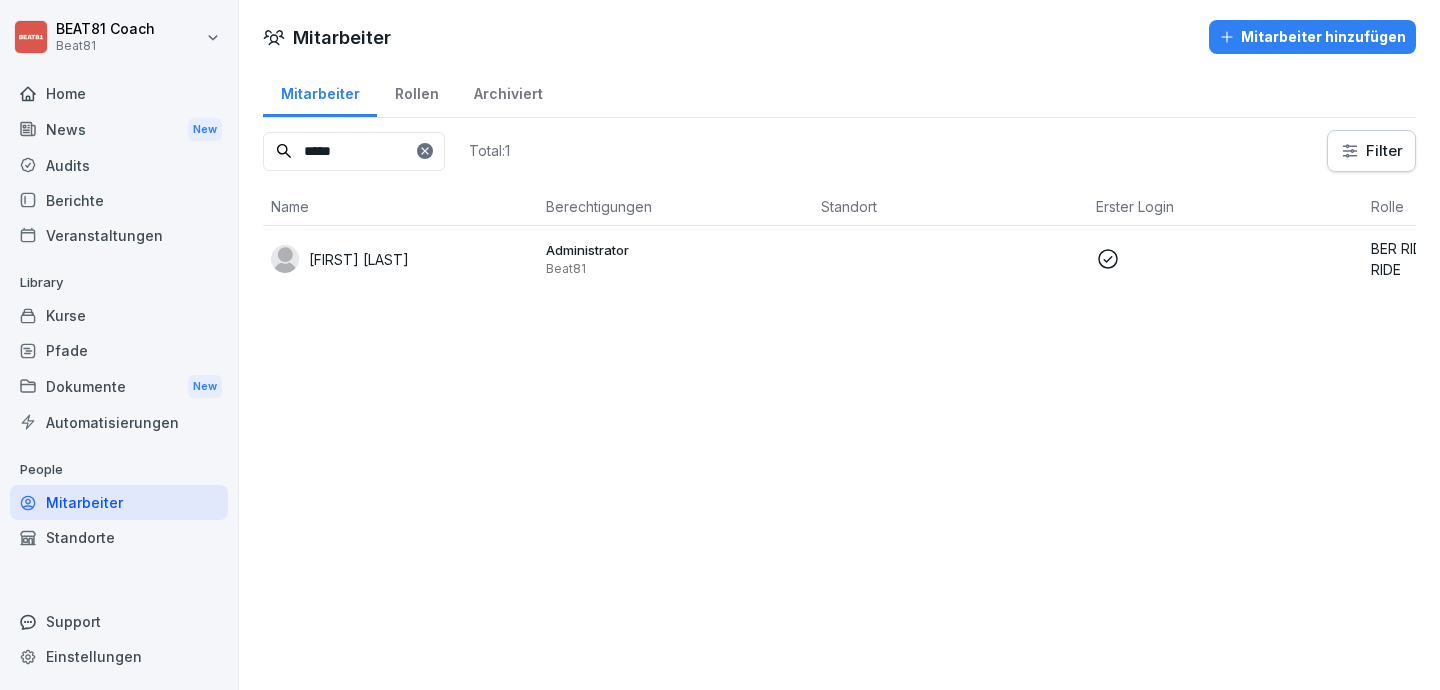 click at bounding box center (425, 151) 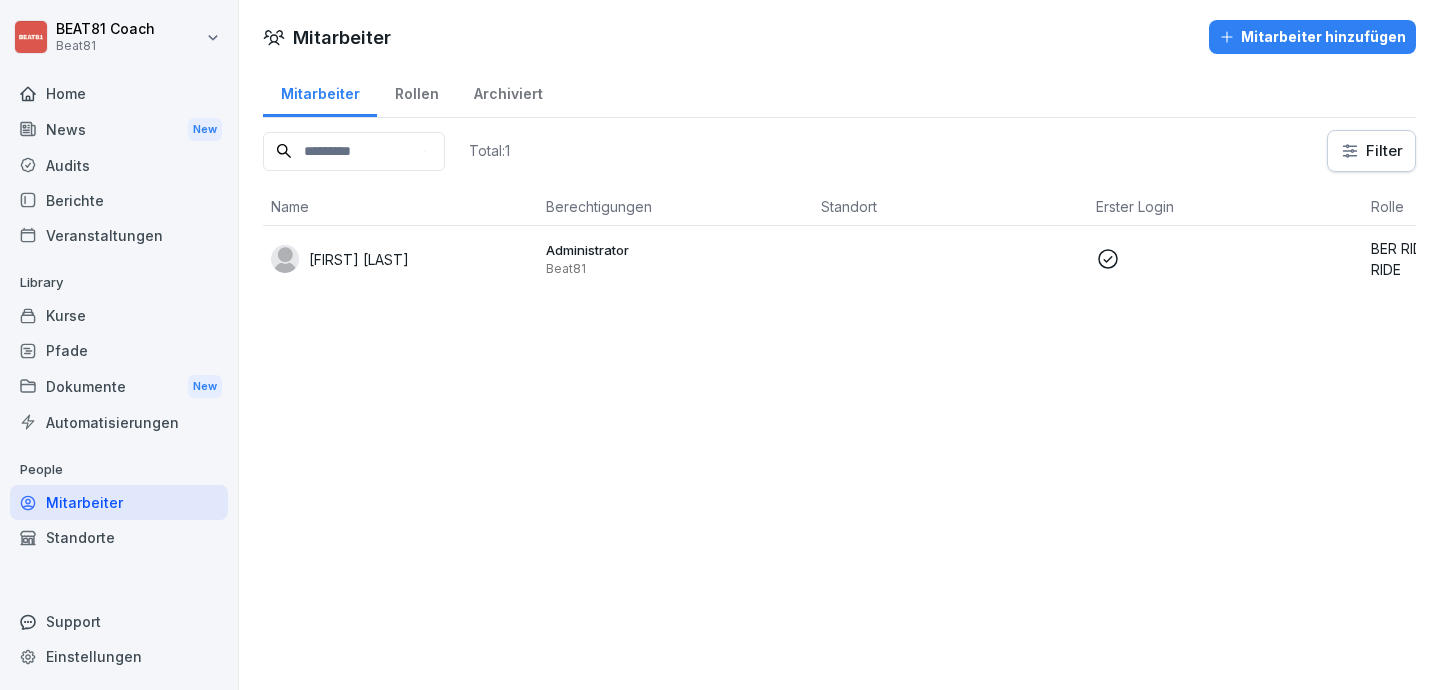 click at bounding box center (354, 151) 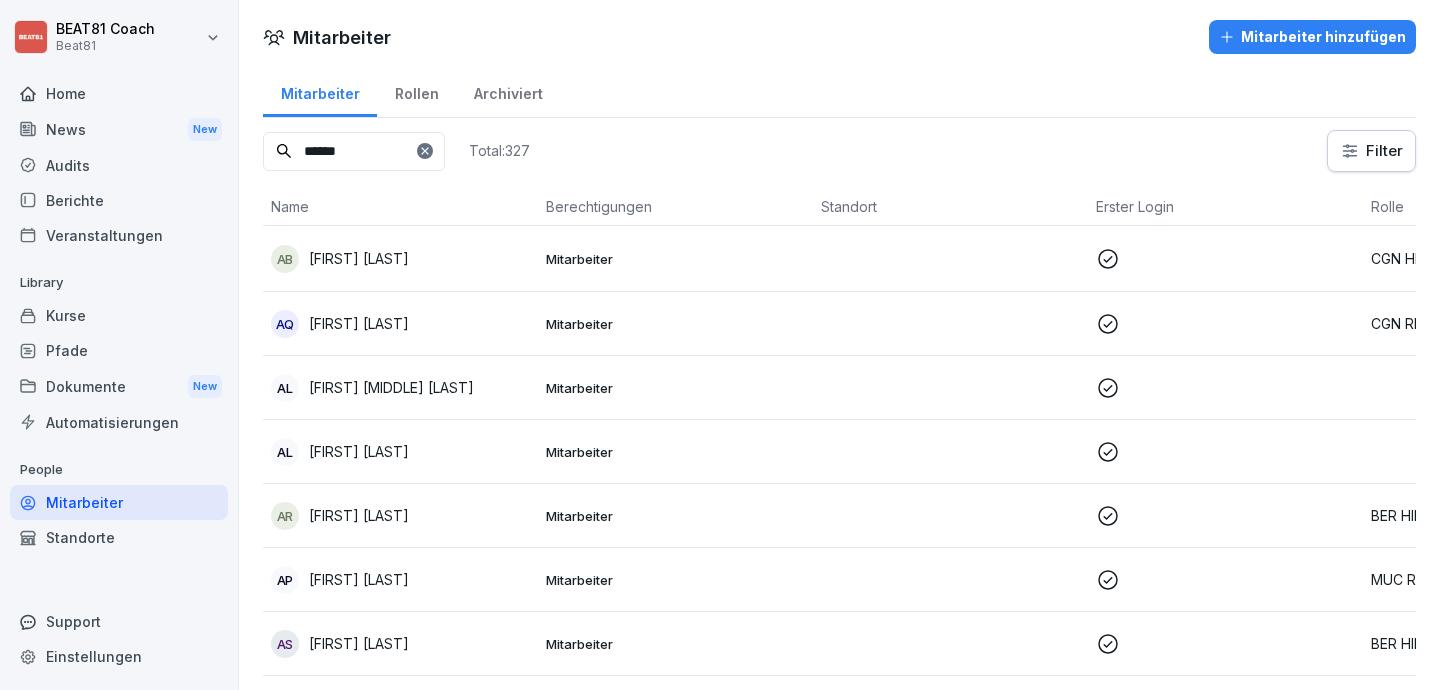type on "******" 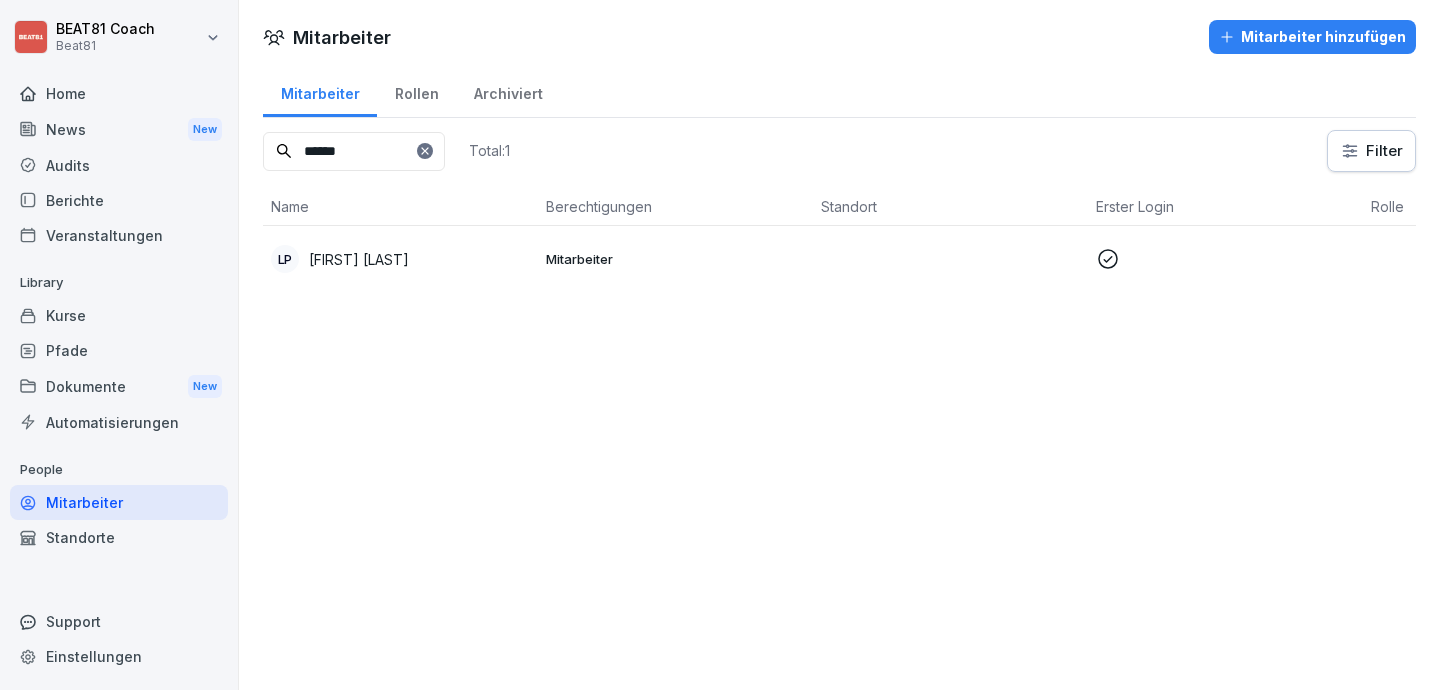 click on "LP [FIRST] [LAST]" at bounding box center [400, 259] 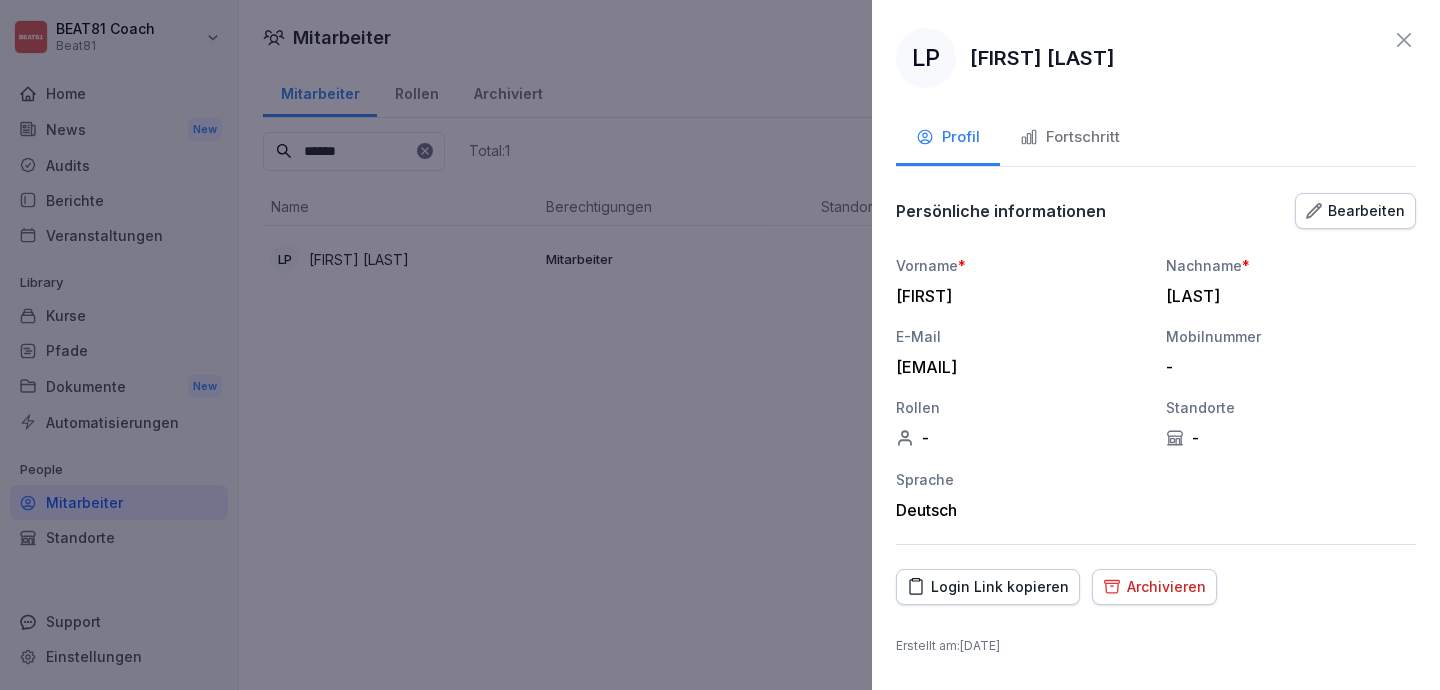 click on "Bearbeiten" at bounding box center (1355, 211) 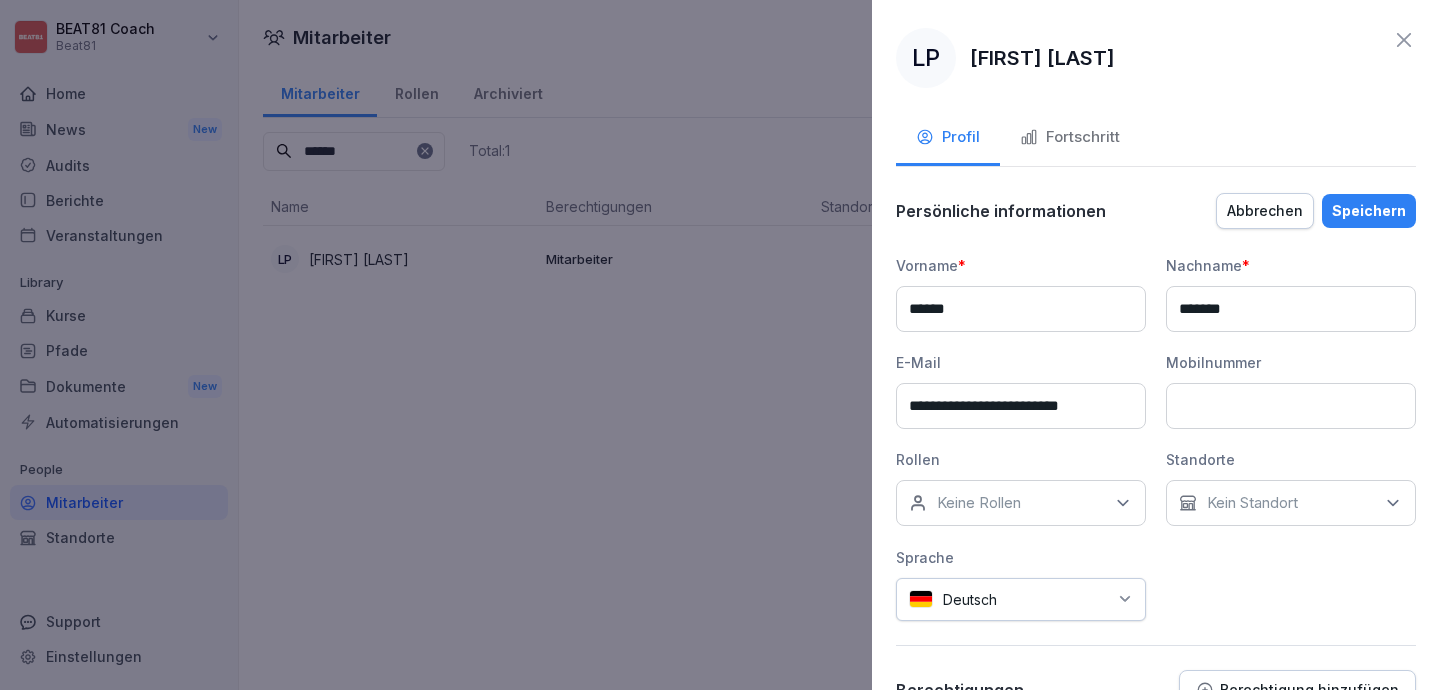 scroll, scrollTop: 157, scrollLeft: 0, axis: vertical 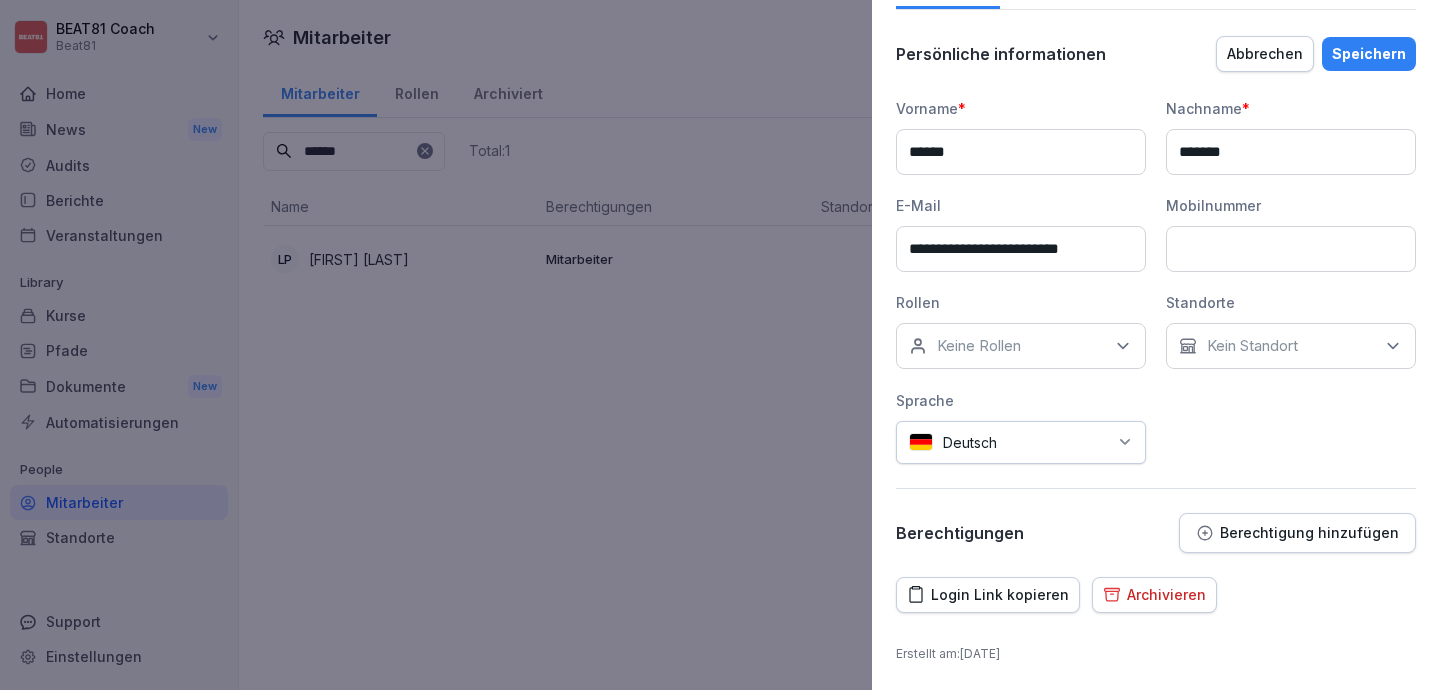 click on "Berechtigung hinzufügen" at bounding box center (1309, 533) 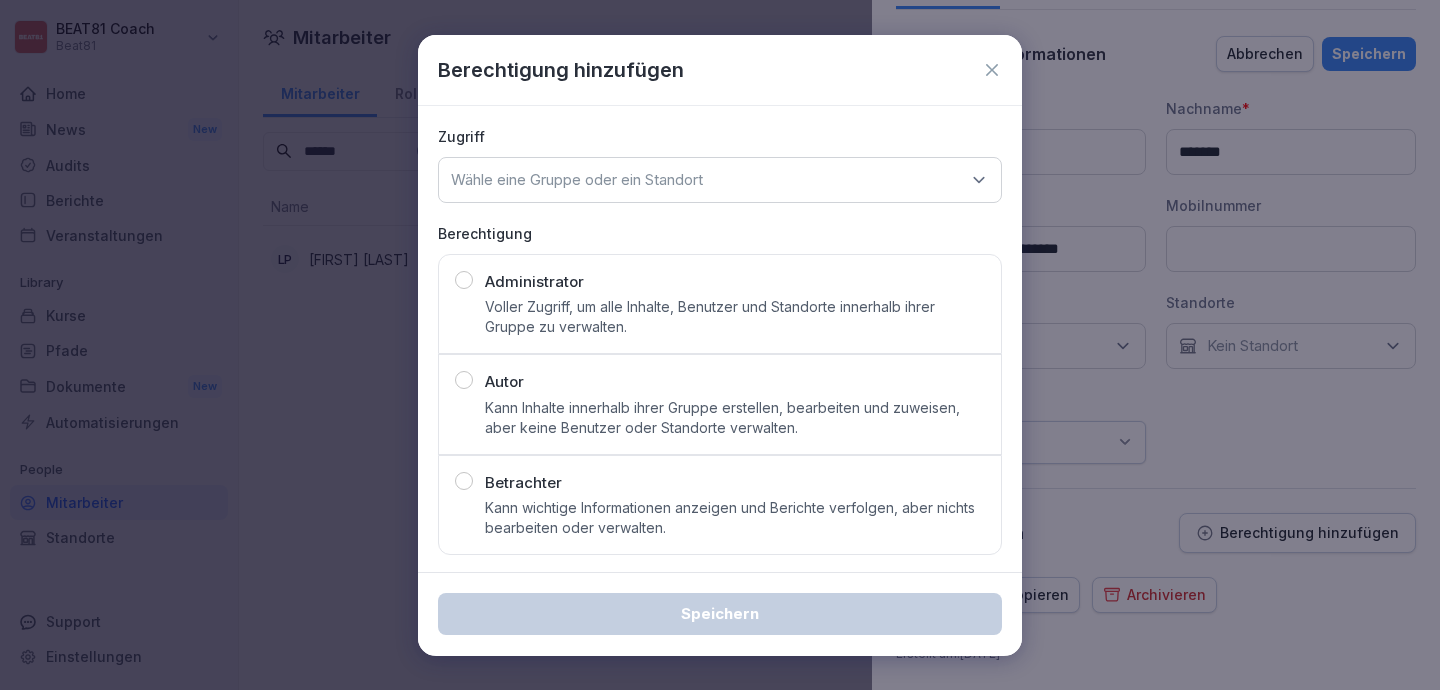click on "Kann Inhalte innerhalb ihrer Gruppe erstellen, bearbeiten und zuweisen, aber keine Benutzer oder Standorte verwalten." at bounding box center (735, 418) 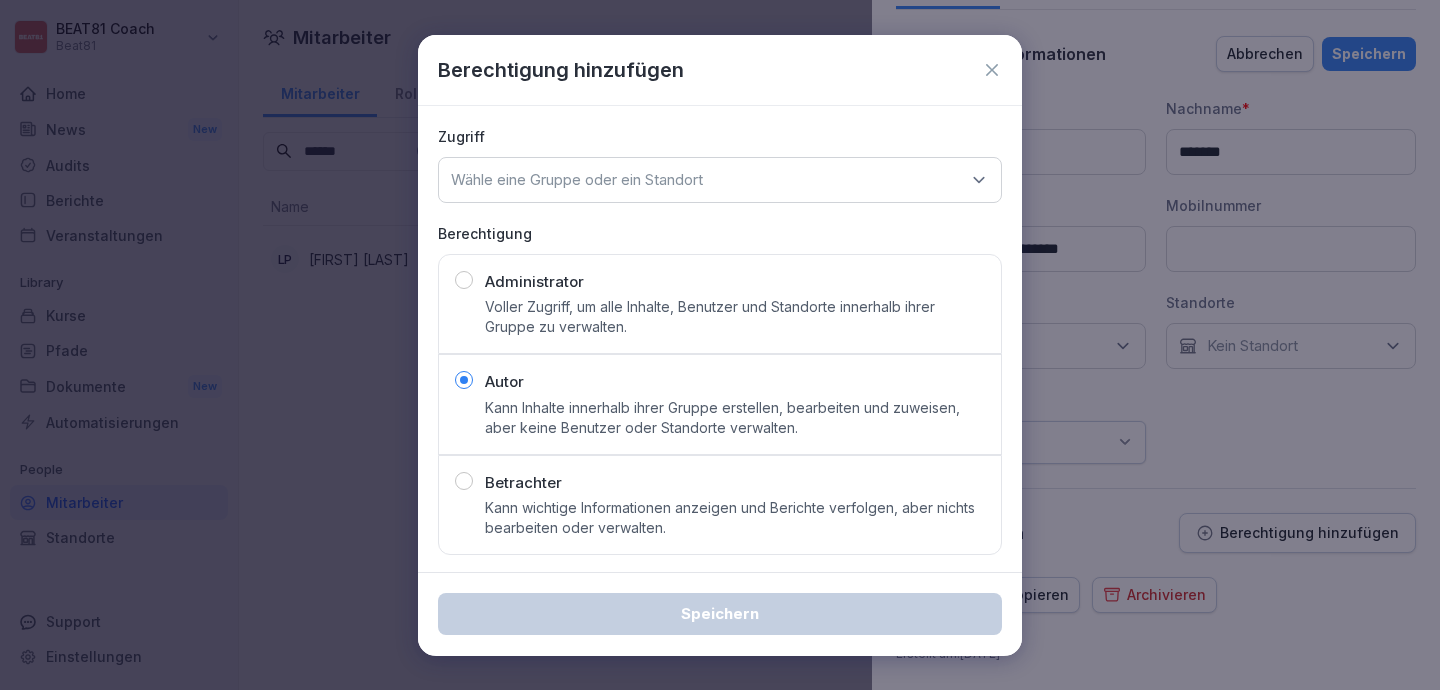 click on "Voller Zugriff, um alle Inhalte, Benutzer und Standorte innerhalb ihrer Gruppe zu verwalten." at bounding box center [735, 317] 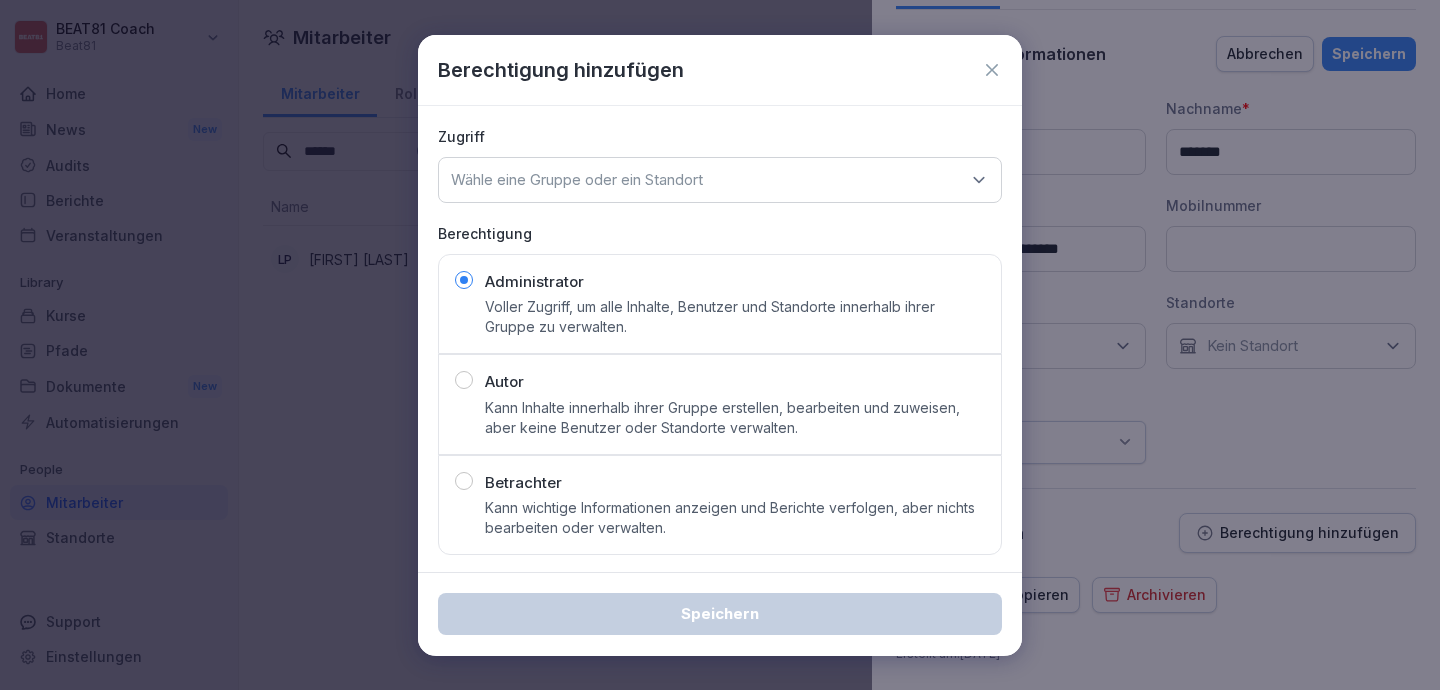 click on "Betrachter Kann wichtige Informationen anzeigen und Berichte verfolgen, aber nichts bearbeiten oder verwalten." at bounding box center (735, 505) 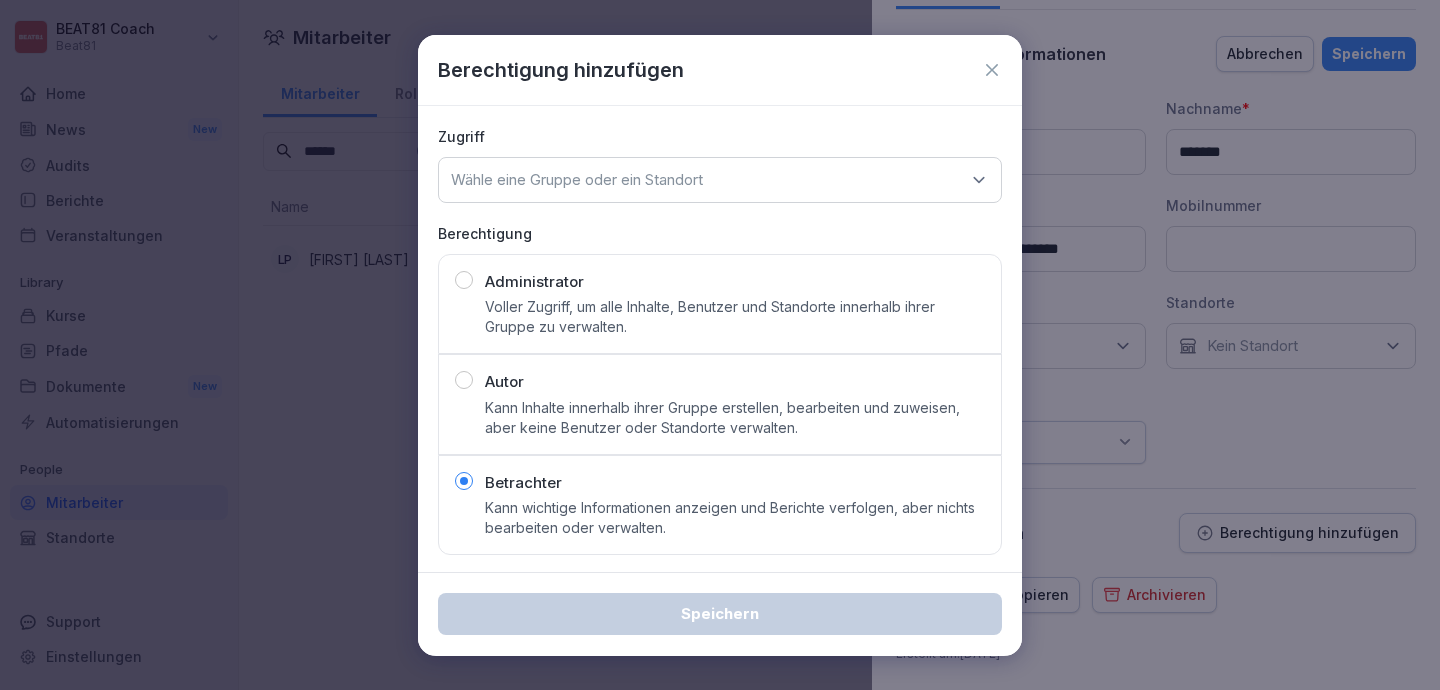 click 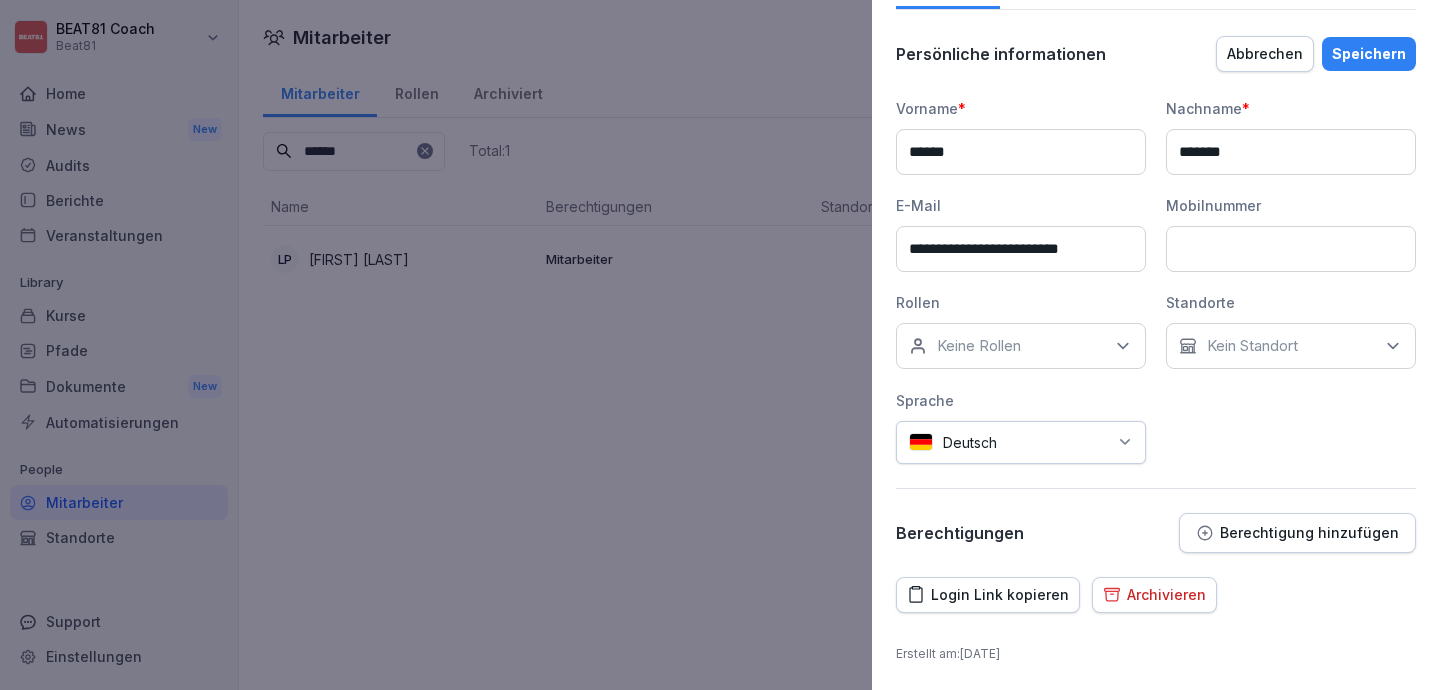 scroll, scrollTop: 0, scrollLeft: 0, axis: both 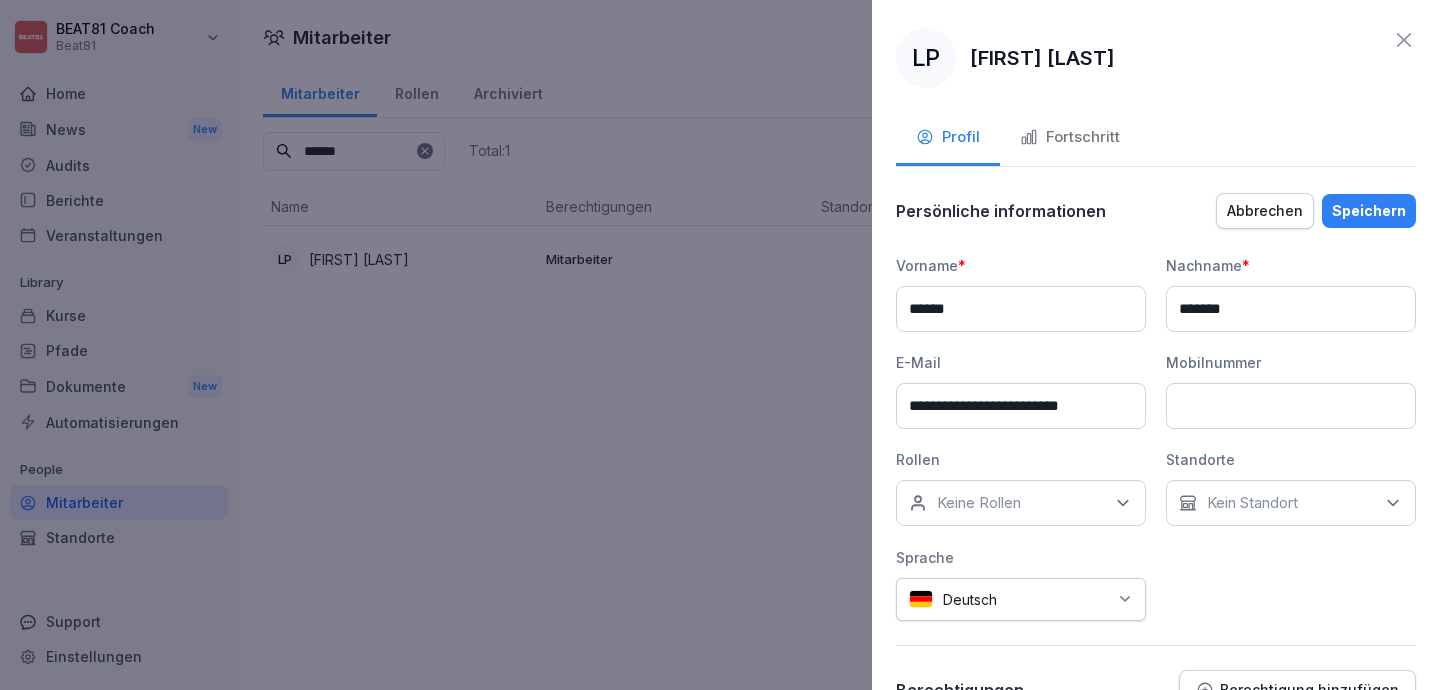 click 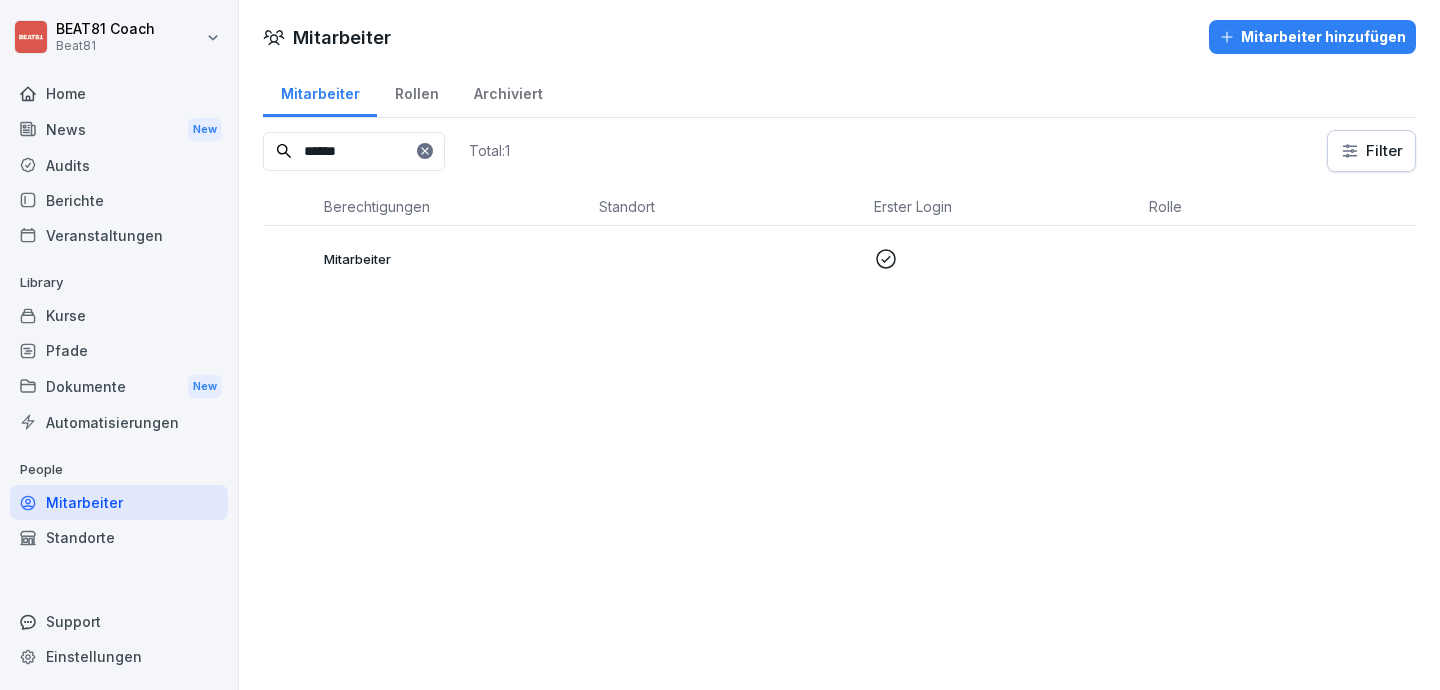 scroll, scrollTop: 0, scrollLeft: 0, axis: both 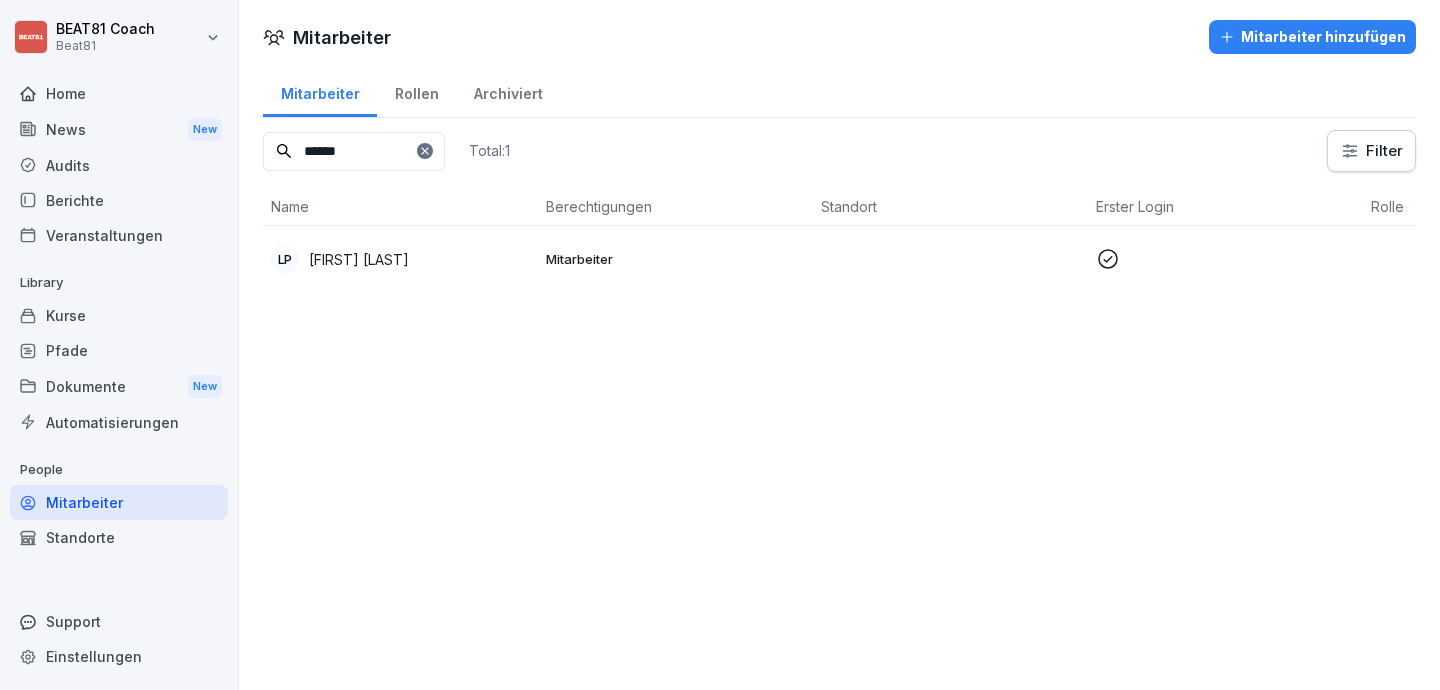 click on "****** Total:  1" at bounding box center [386, 151] 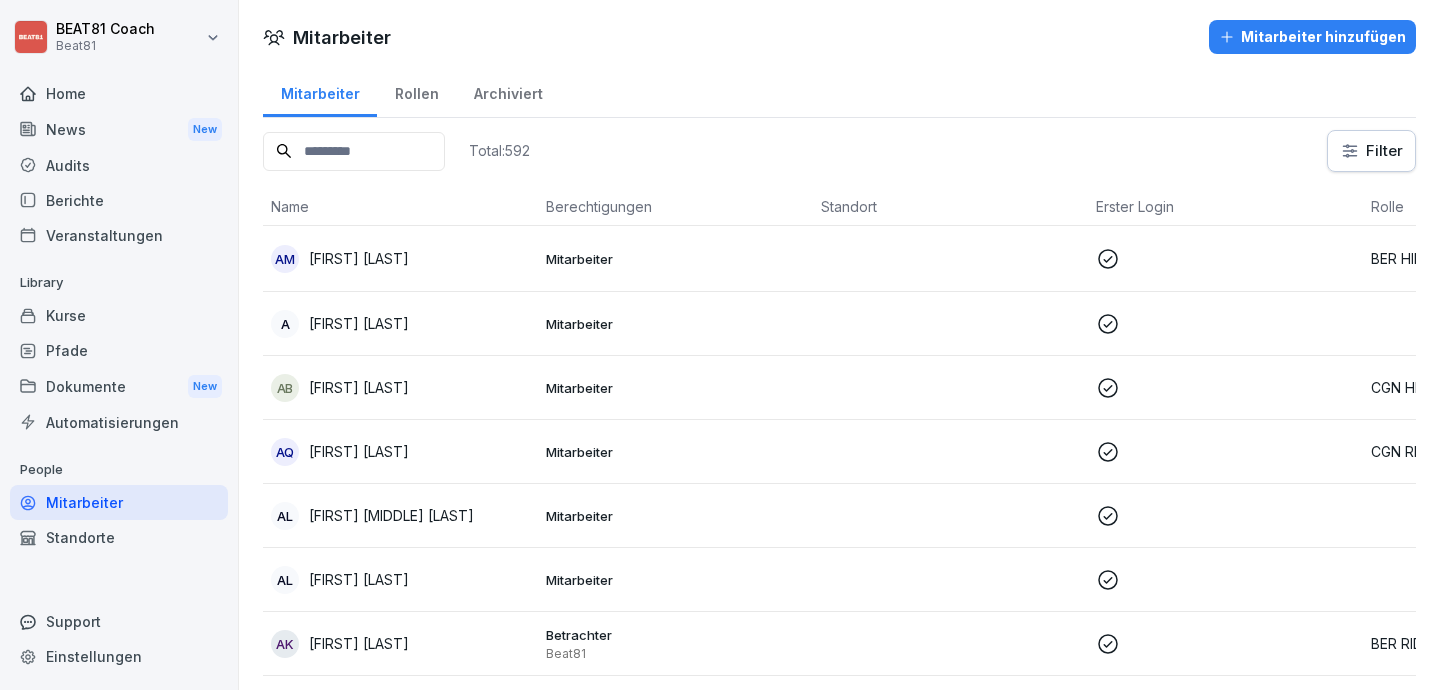 click on "Einstellungen" at bounding box center [119, 656] 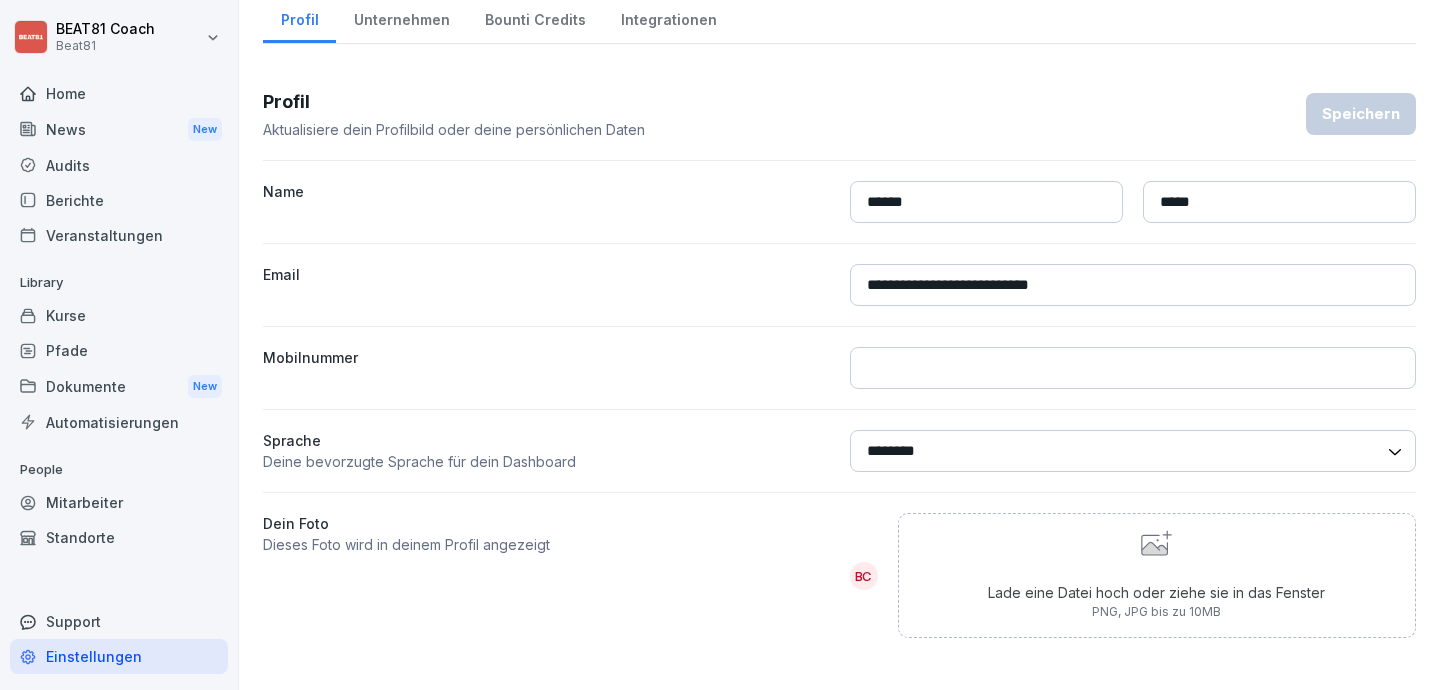 scroll, scrollTop: 0, scrollLeft: 0, axis: both 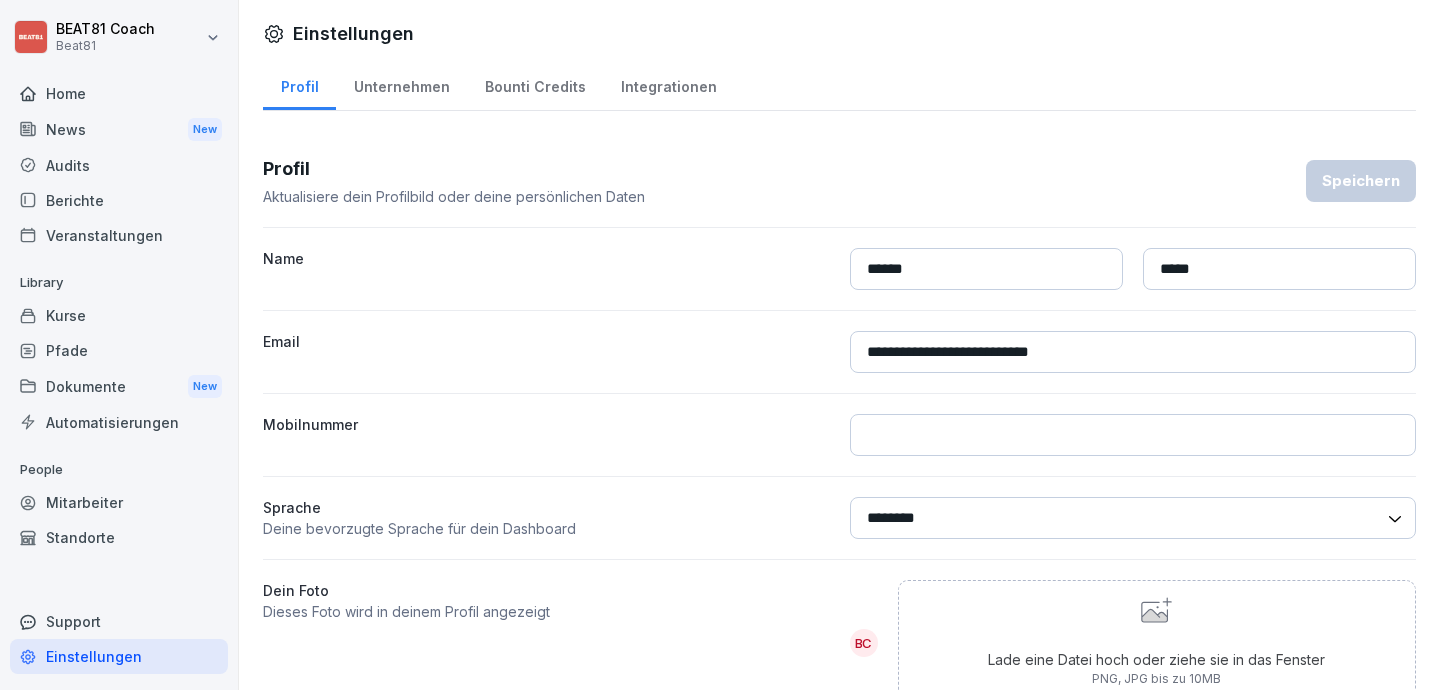 click on "Bounti Credits" at bounding box center (535, 84) 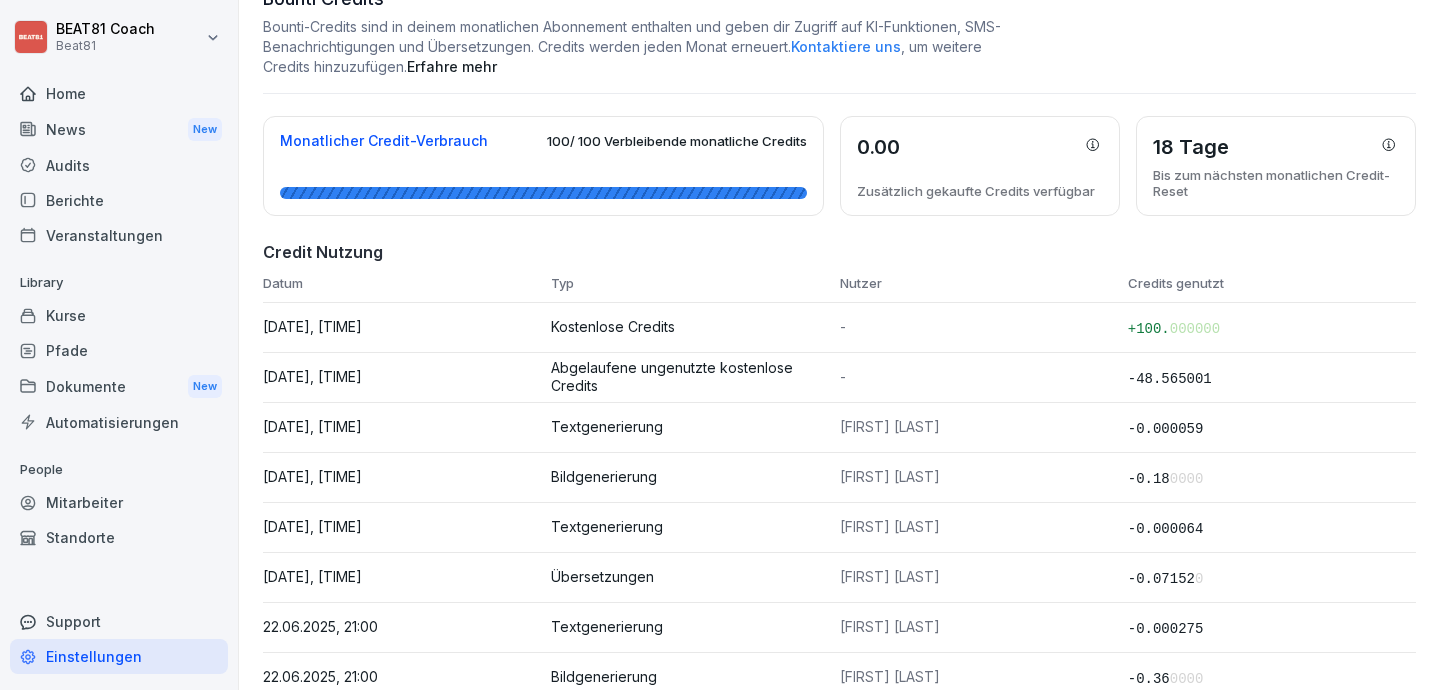 scroll, scrollTop: 0, scrollLeft: 0, axis: both 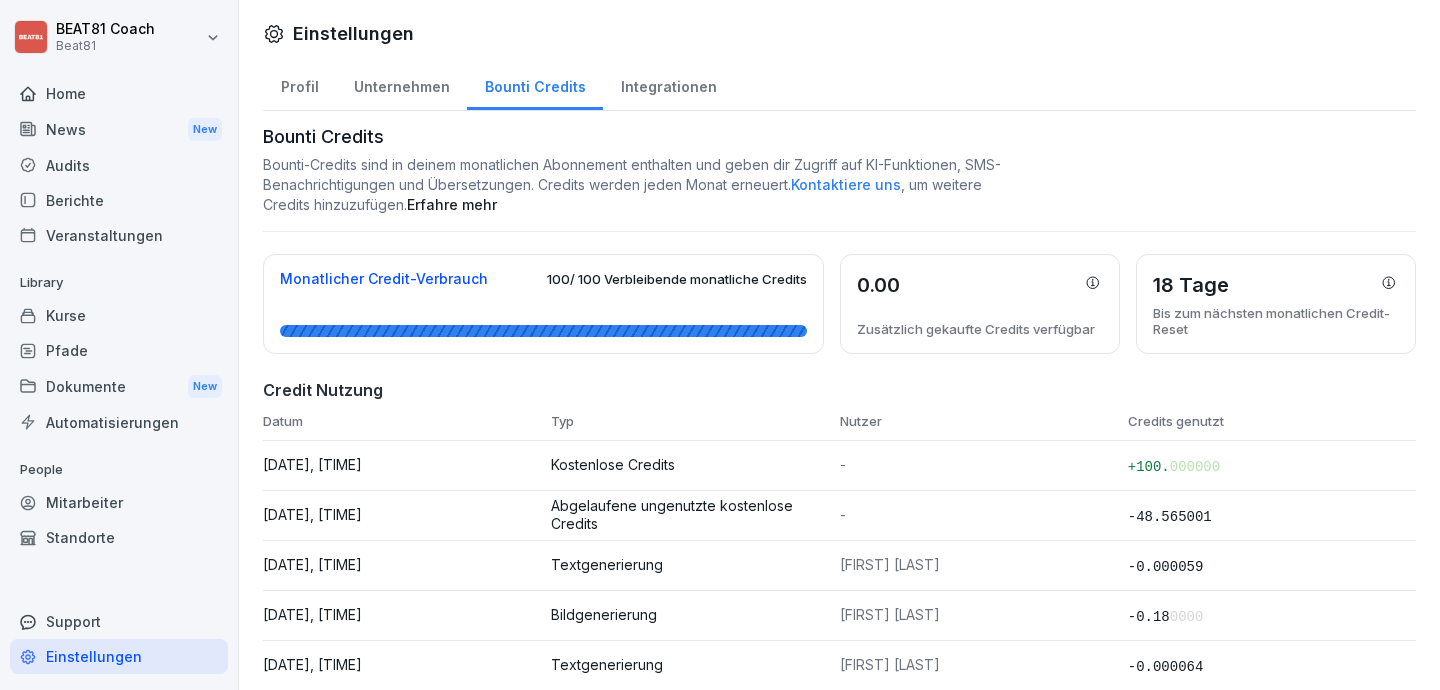 click on "Integrationen" at bounding box center (668, 84) 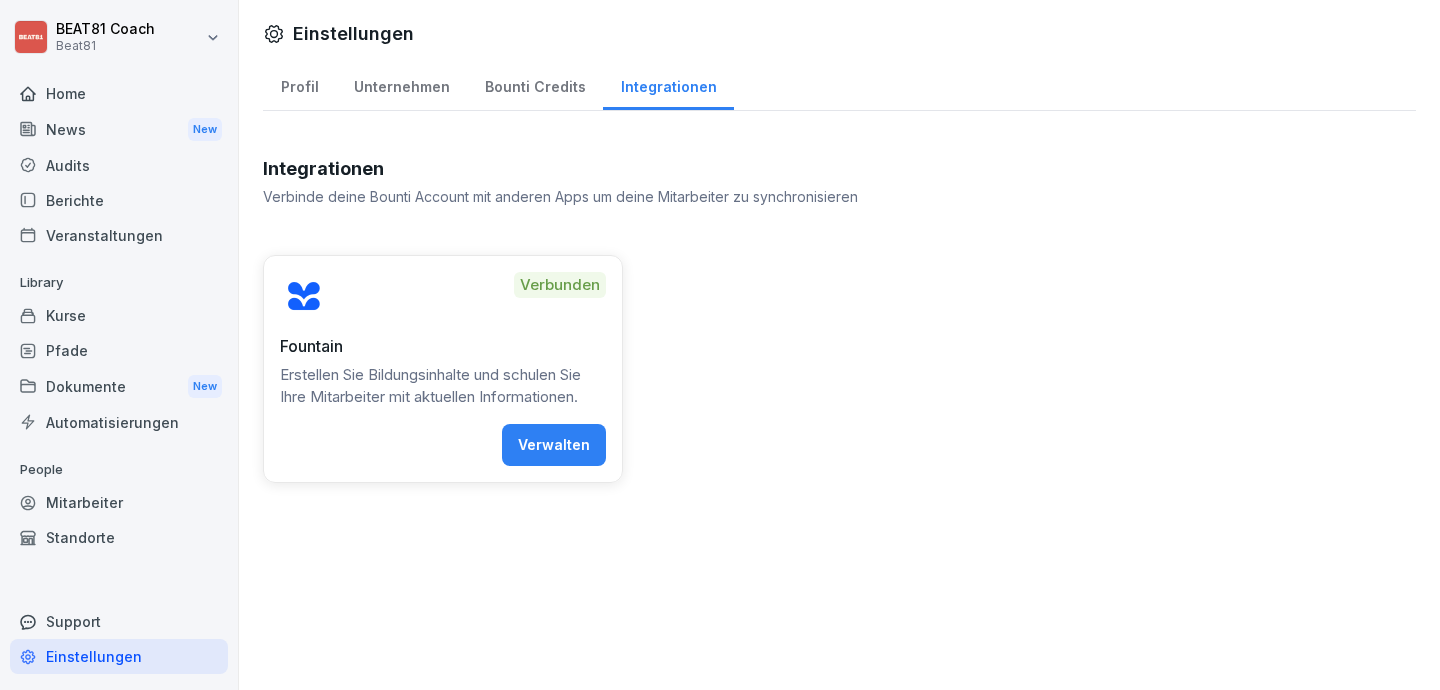 click on "Unternehmen" at bounding box center (401, 84) 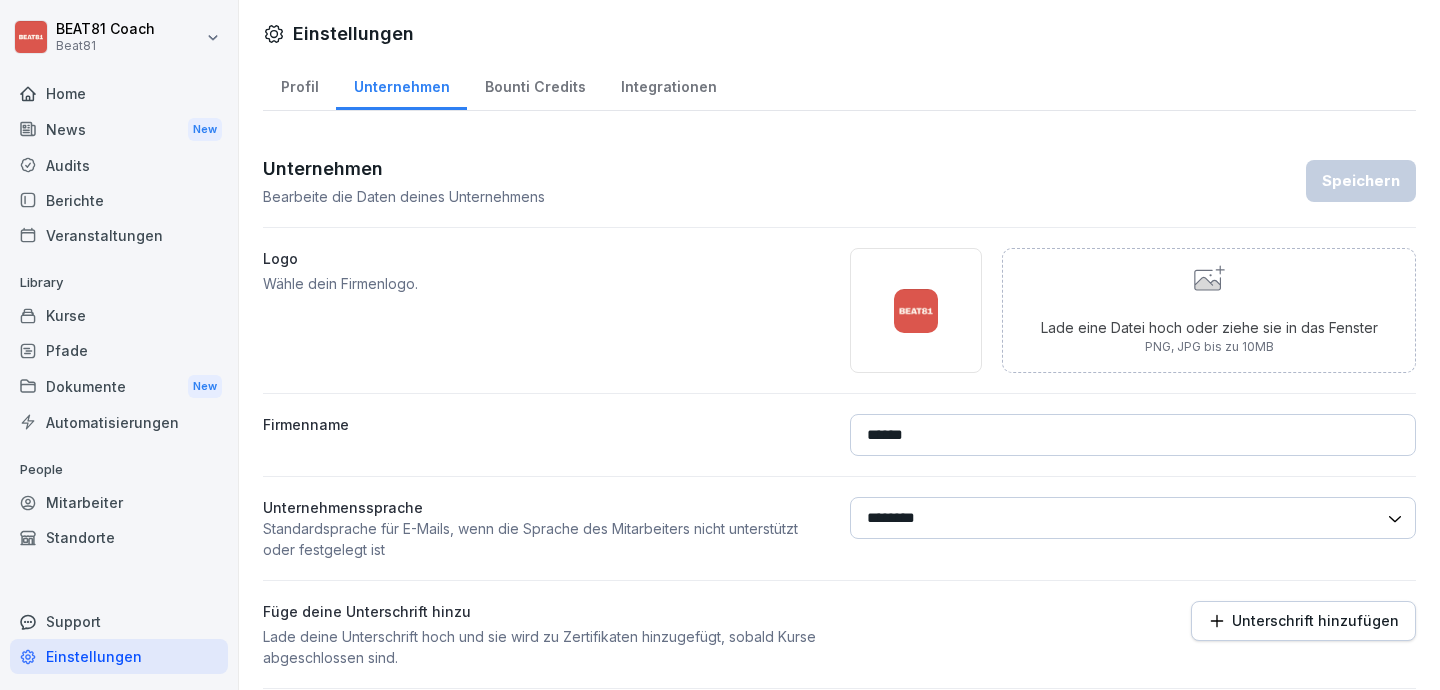 click on "Profil" at bounding box center (299, 84) 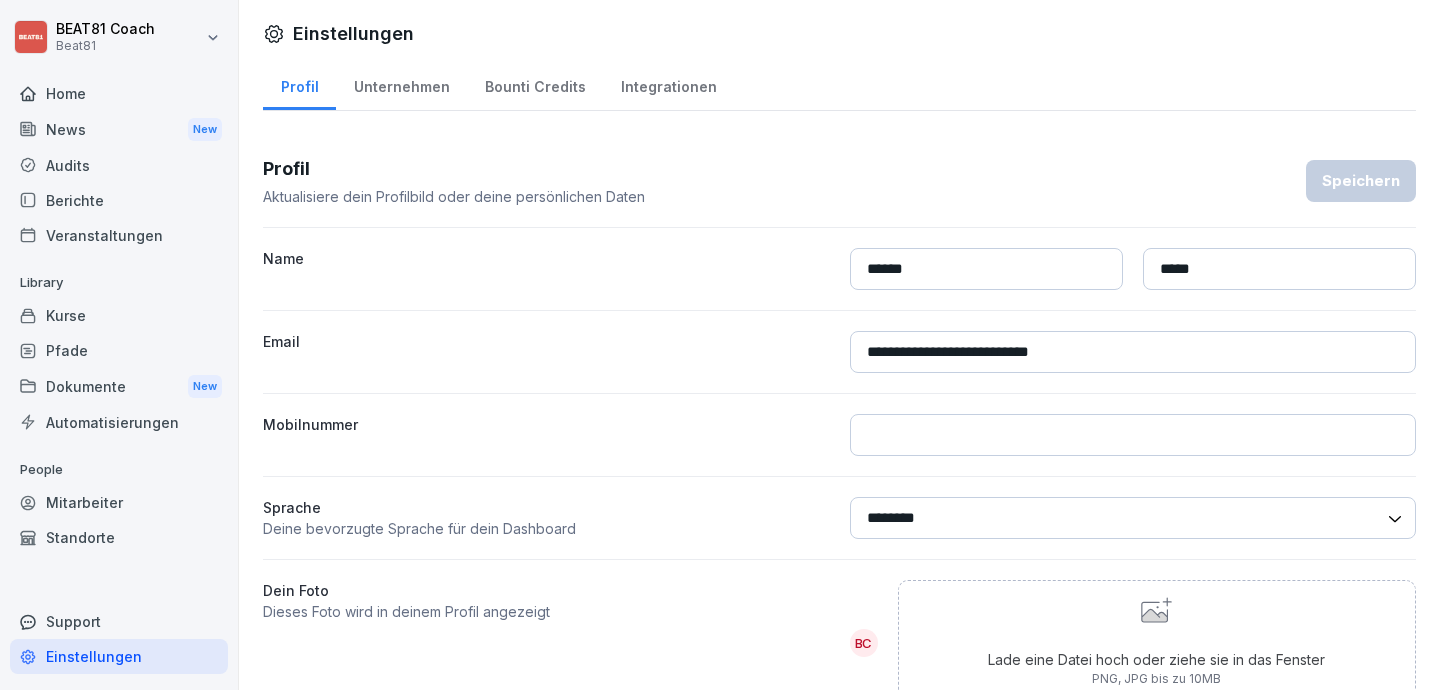 scroll, scrollTop: 67, scrollLeft: 0, axis: vertical 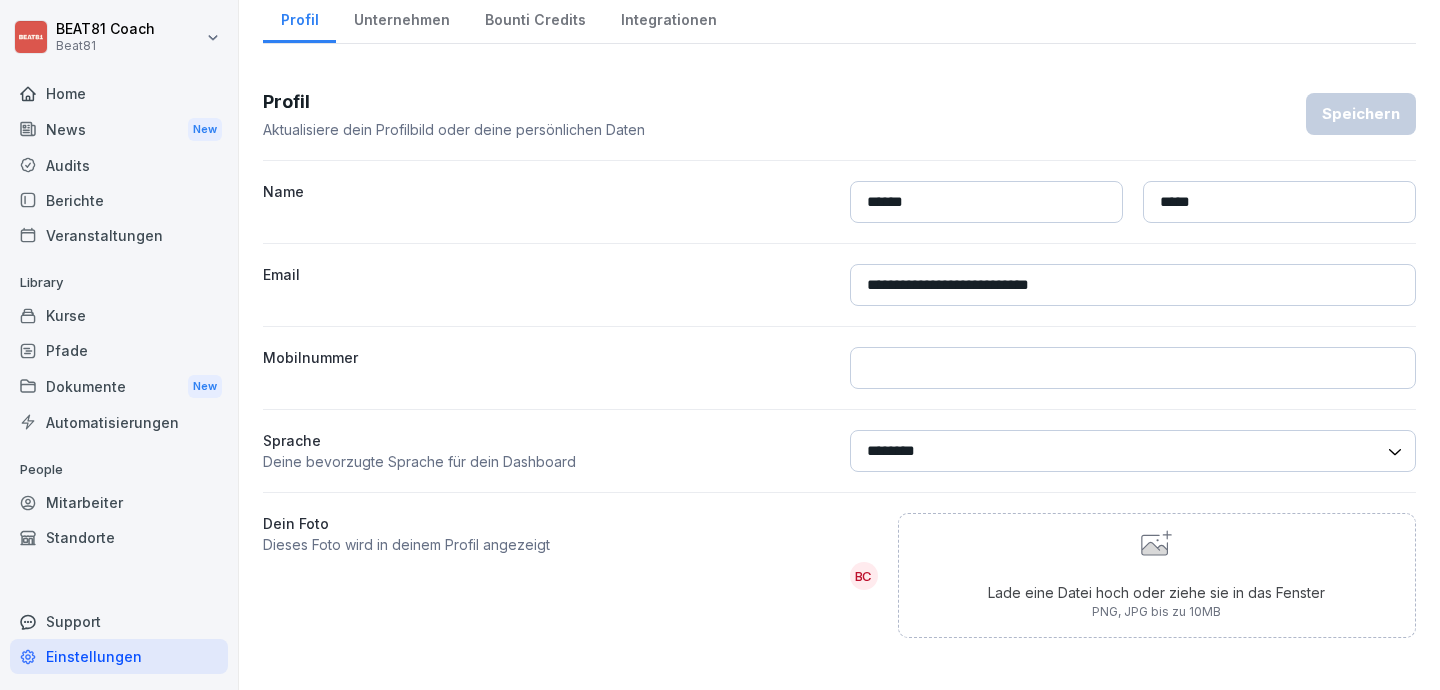 click on "Mitarbeiter" at bounding box center (119, 502) 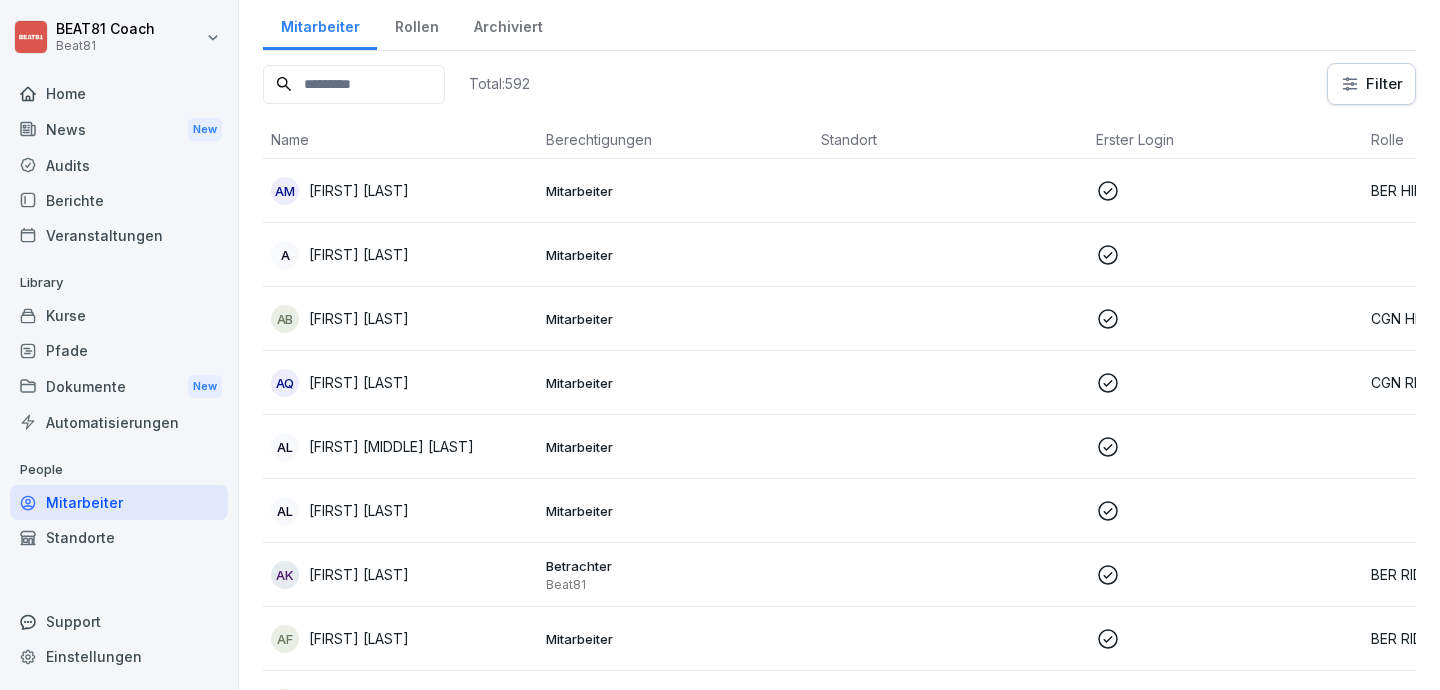scroll, scrollTop: 20, scrollLeft: 0, axis: vertical 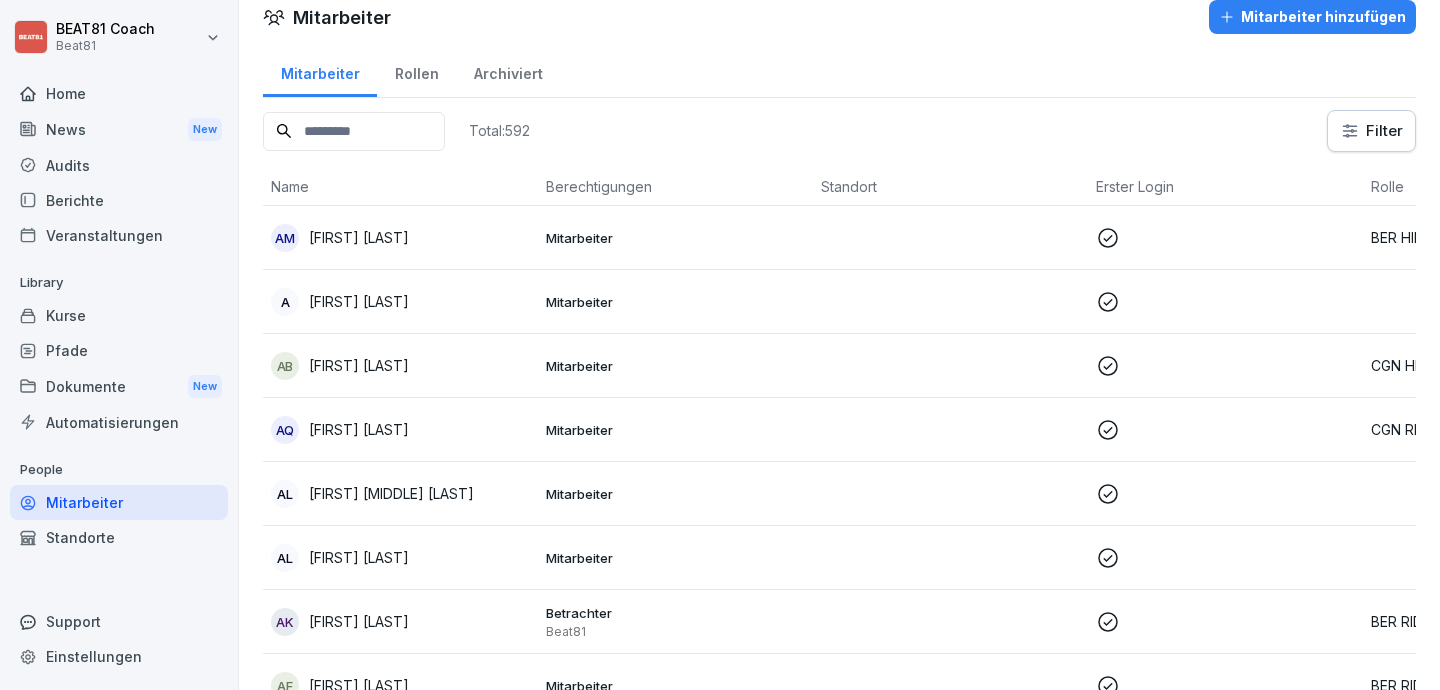 click on "Rollen" at bounding box center (416, 71) 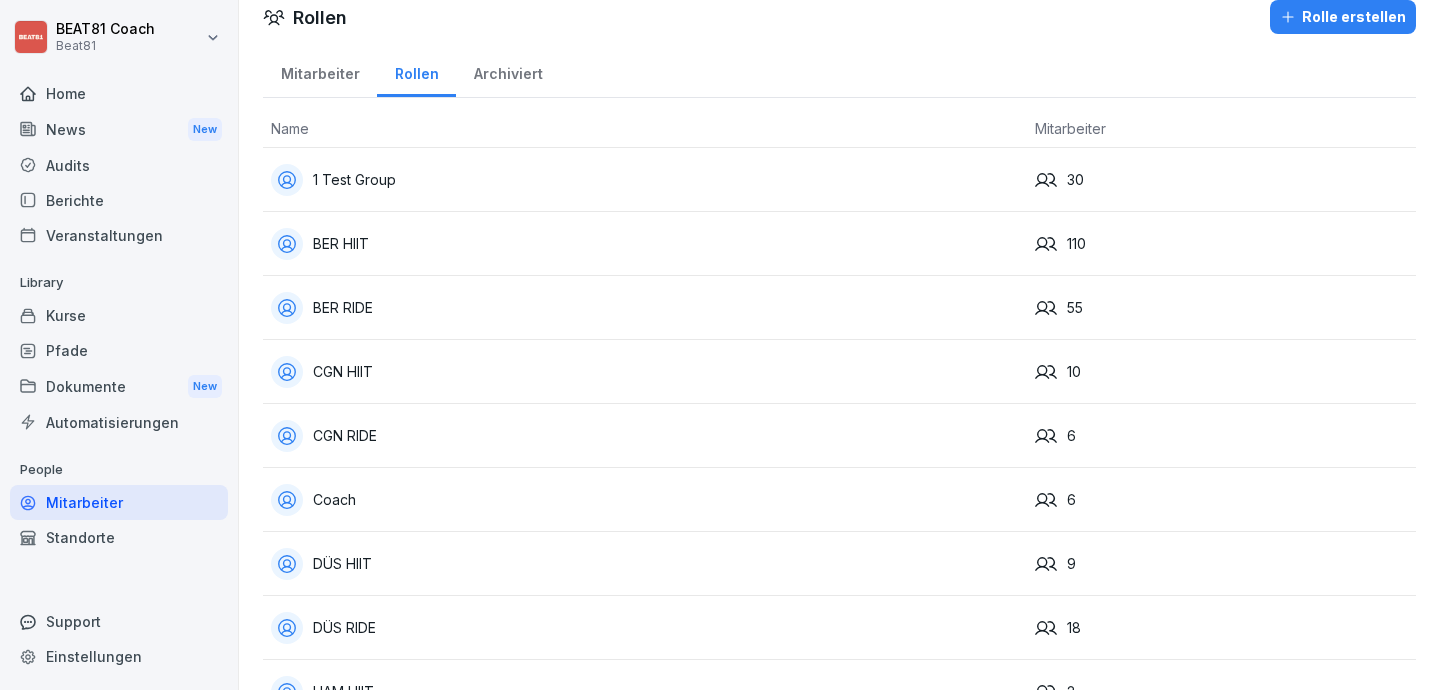 click on "Archiviert" at bounding box center (508, 71) 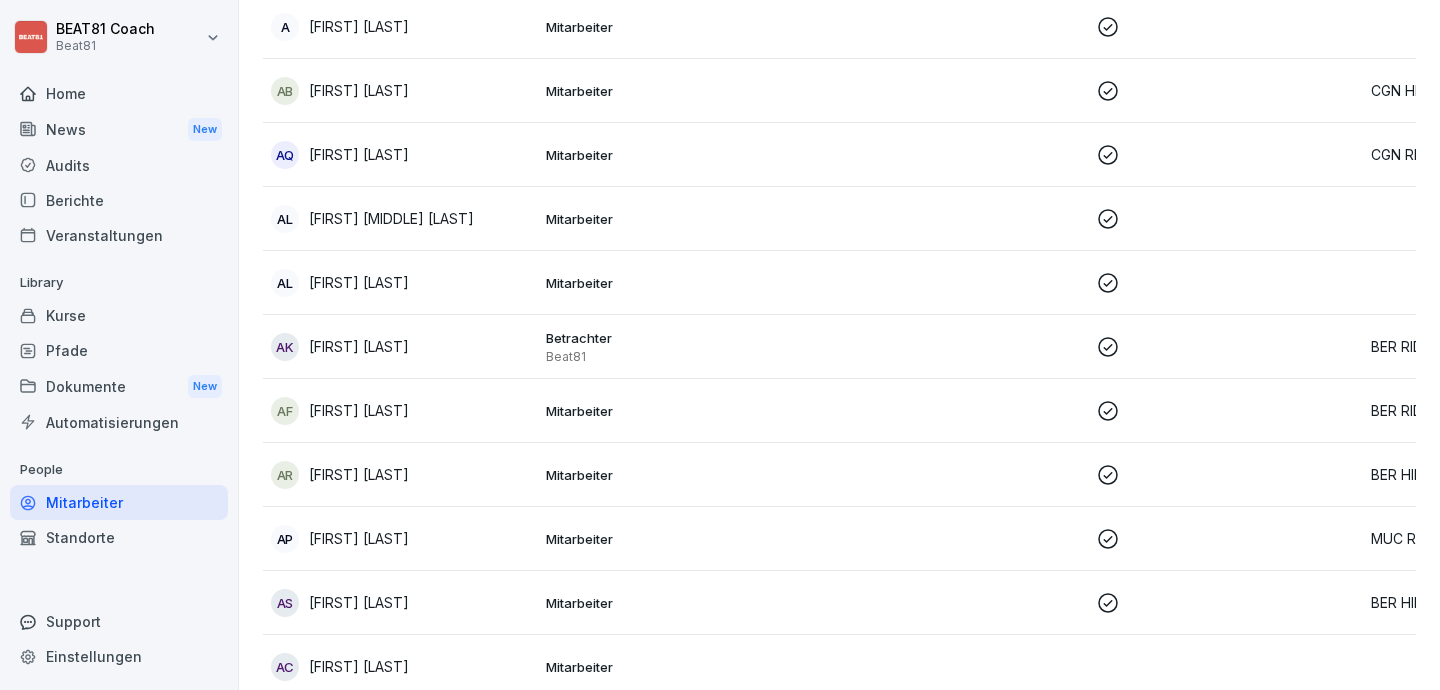 scroll, scrollTop: 0, scrollLeft: 0, axis: both 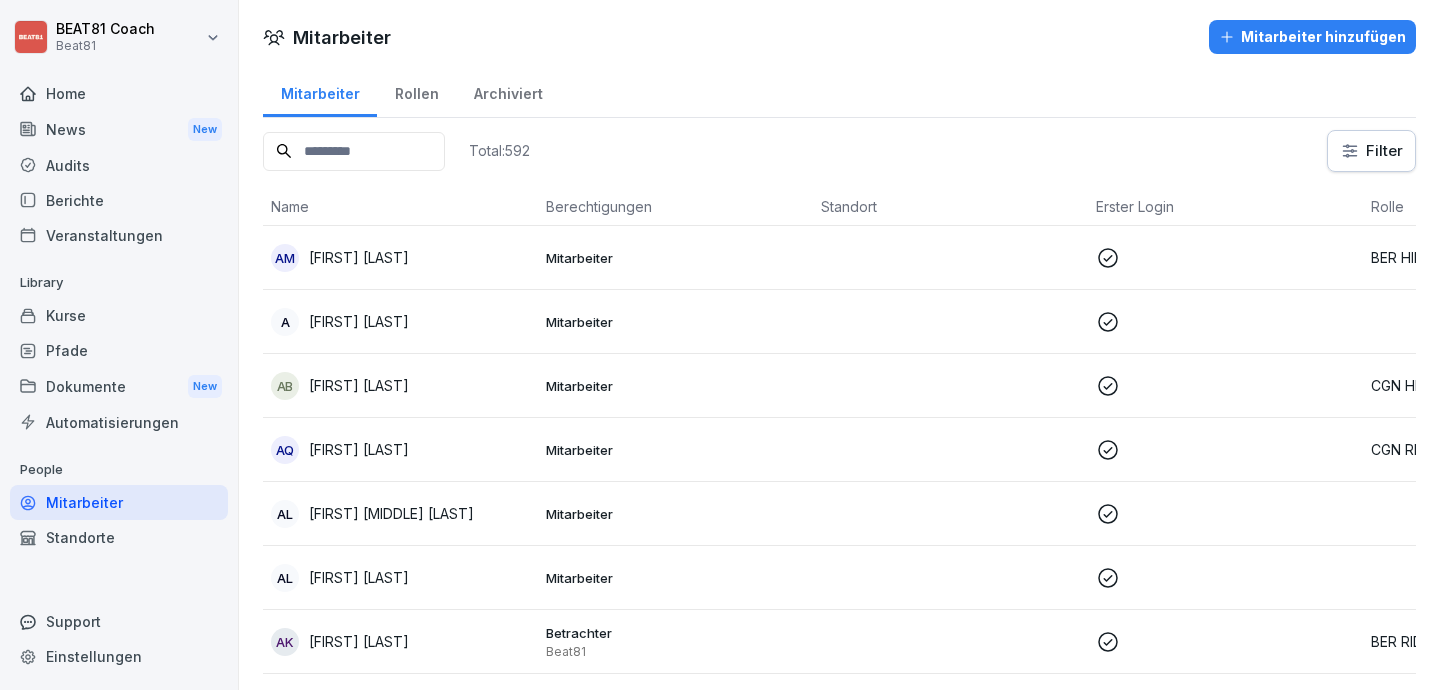 click at bounding box center (354, 151) 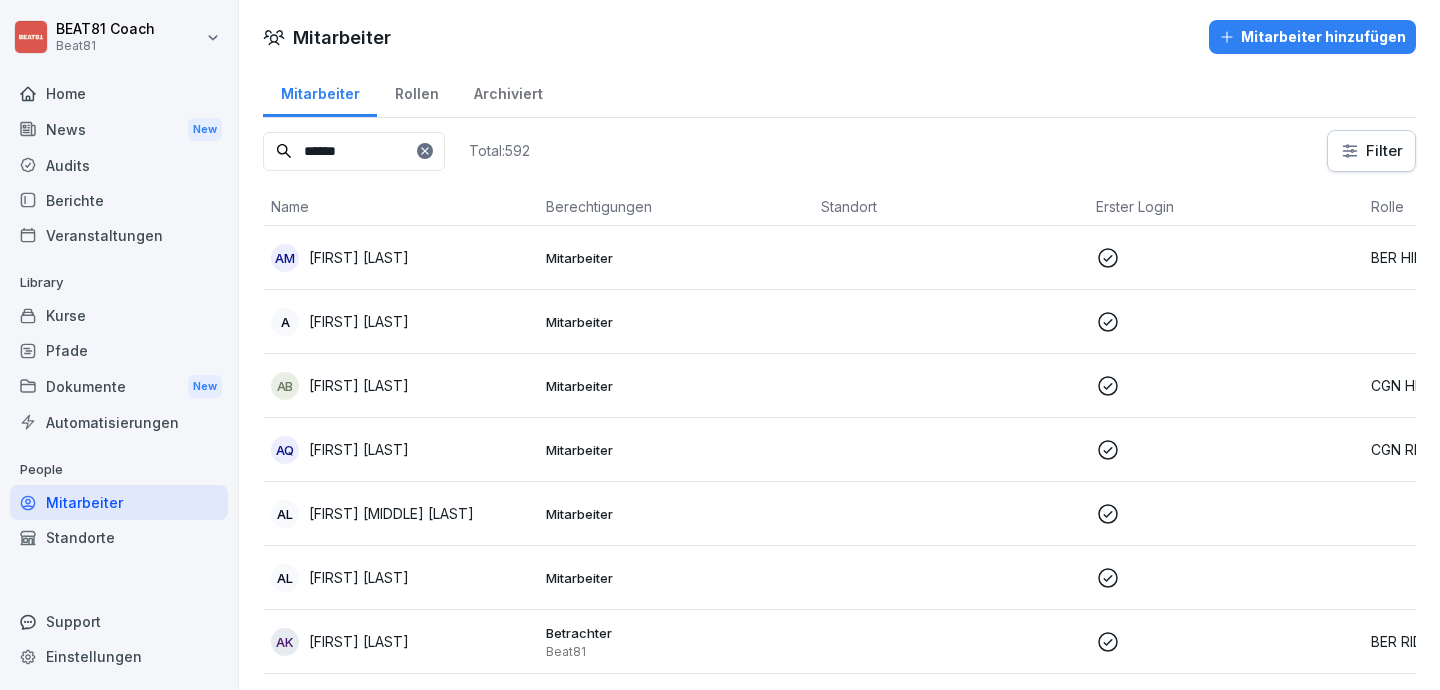 type on "******" 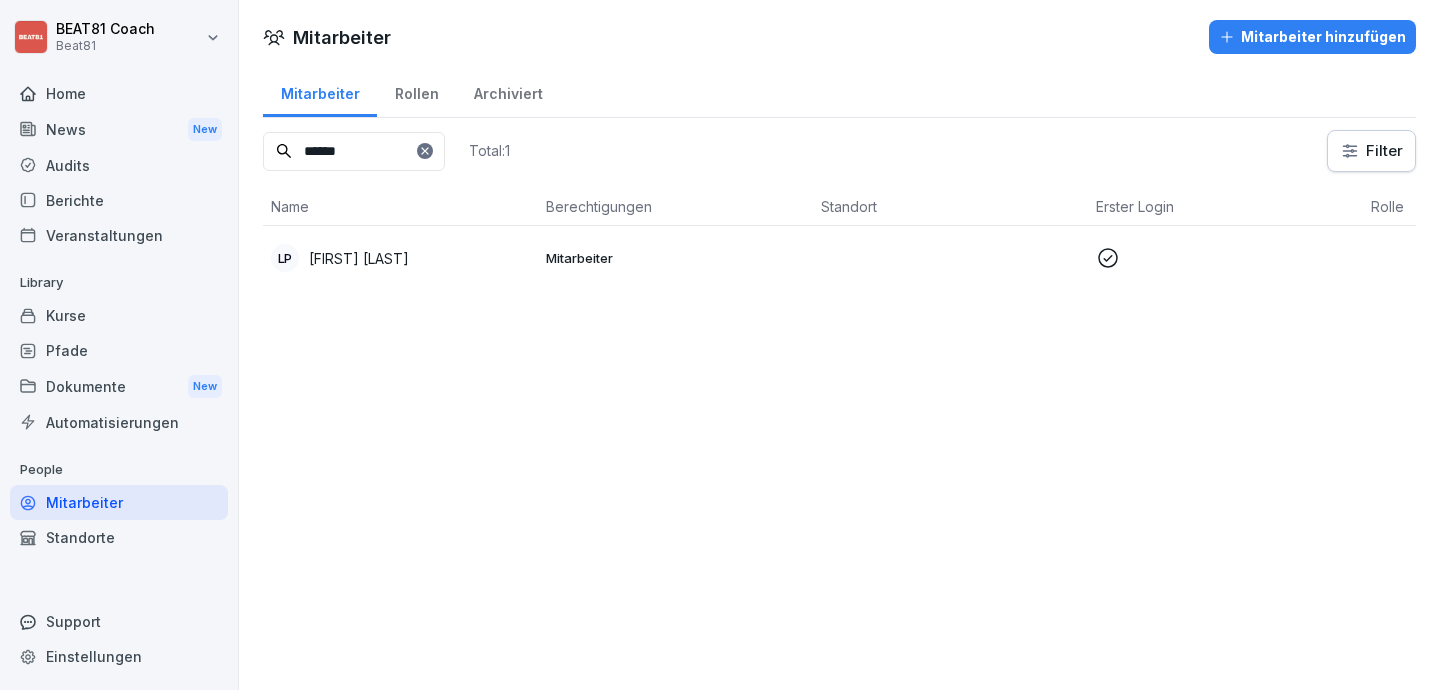 click on "LP [FIRST] [LAST]" at bounding box center (400, 258) 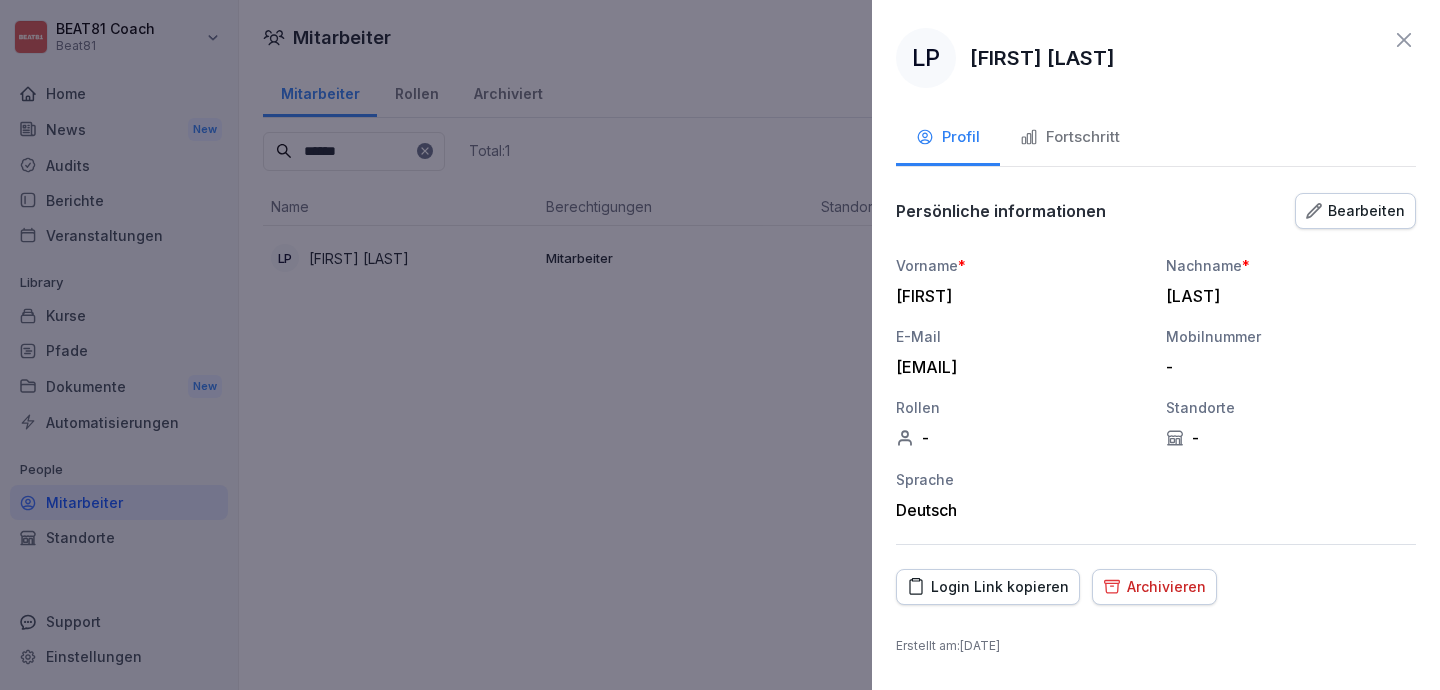 click on "Bearbeiten" at bounding box center (1355, 211) 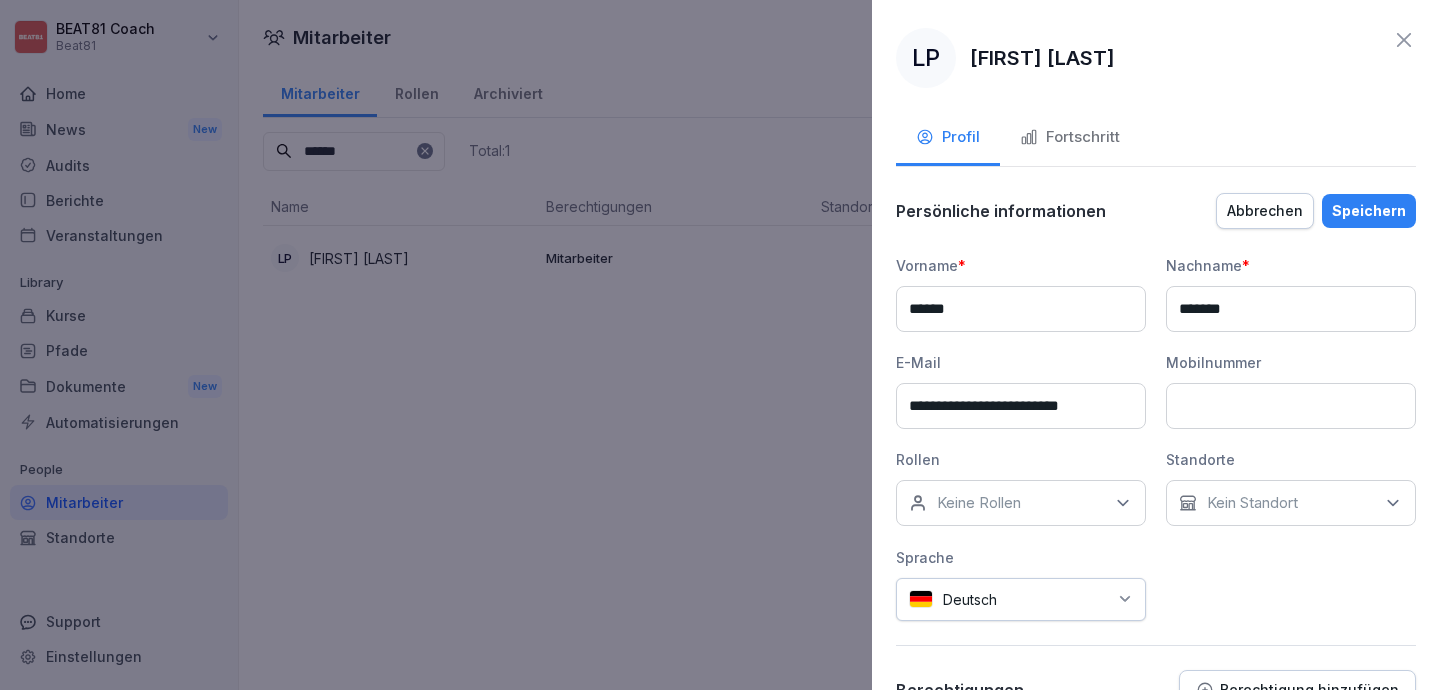 scroll, scrollTop: 157, scrollLeft: 0, axis: vertical 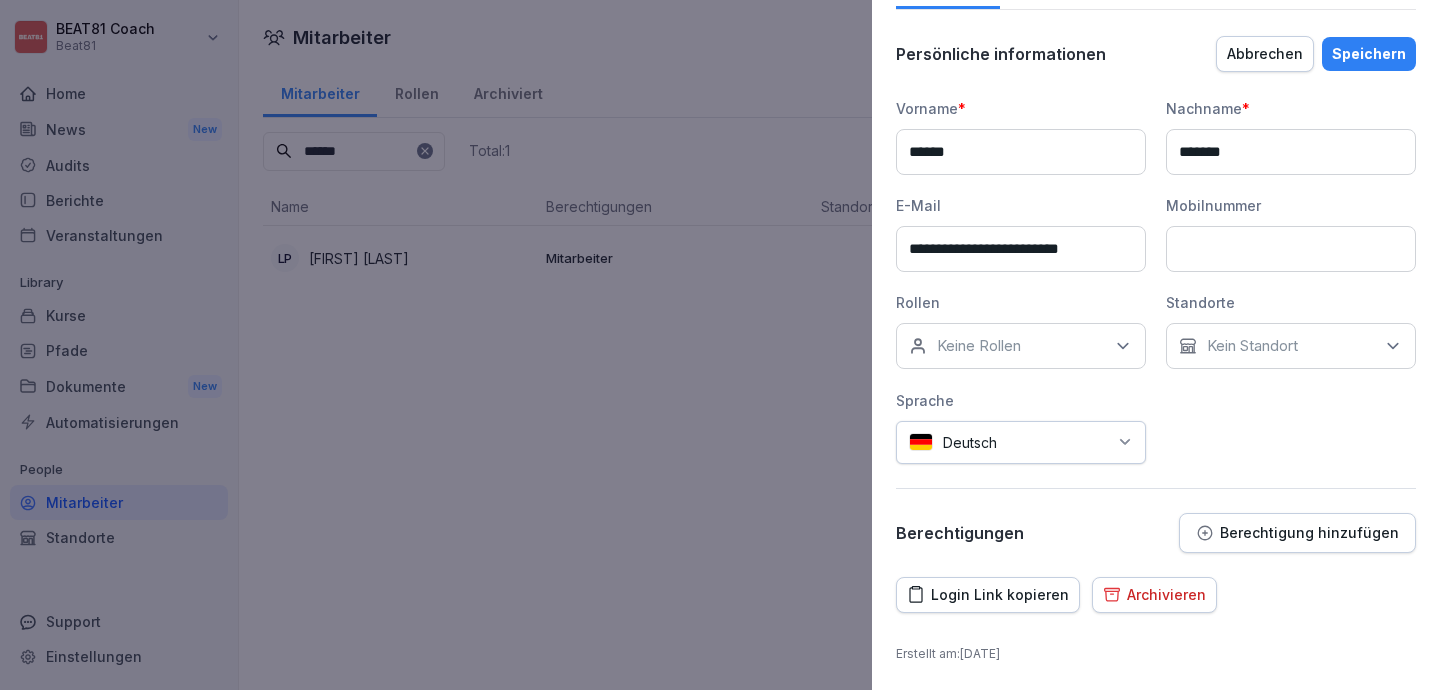 click on "**********" at bounding box center (1156, 345) 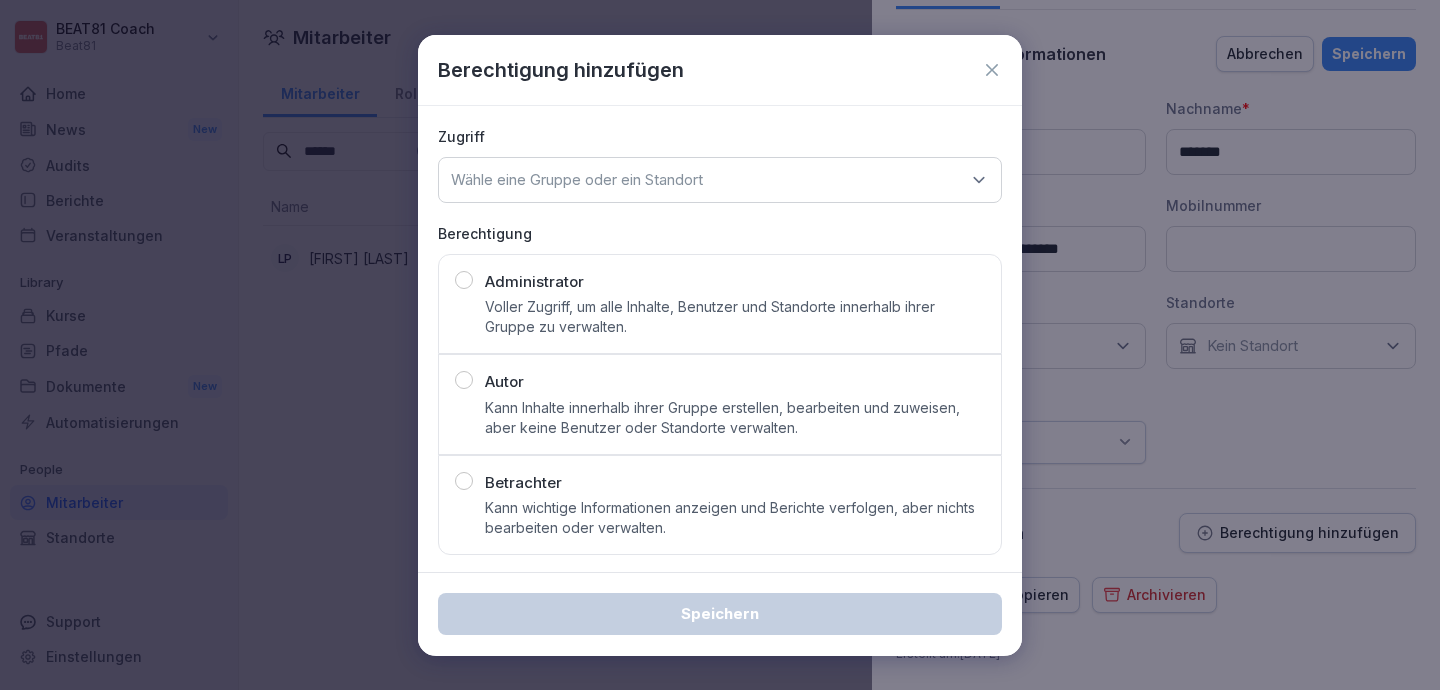 click on "Voller Zugriff, um alle Inhalte, Benutzer und Standorte innerhalb ihrer Gruppe zu verwalten." at bounding box center (735, 317) 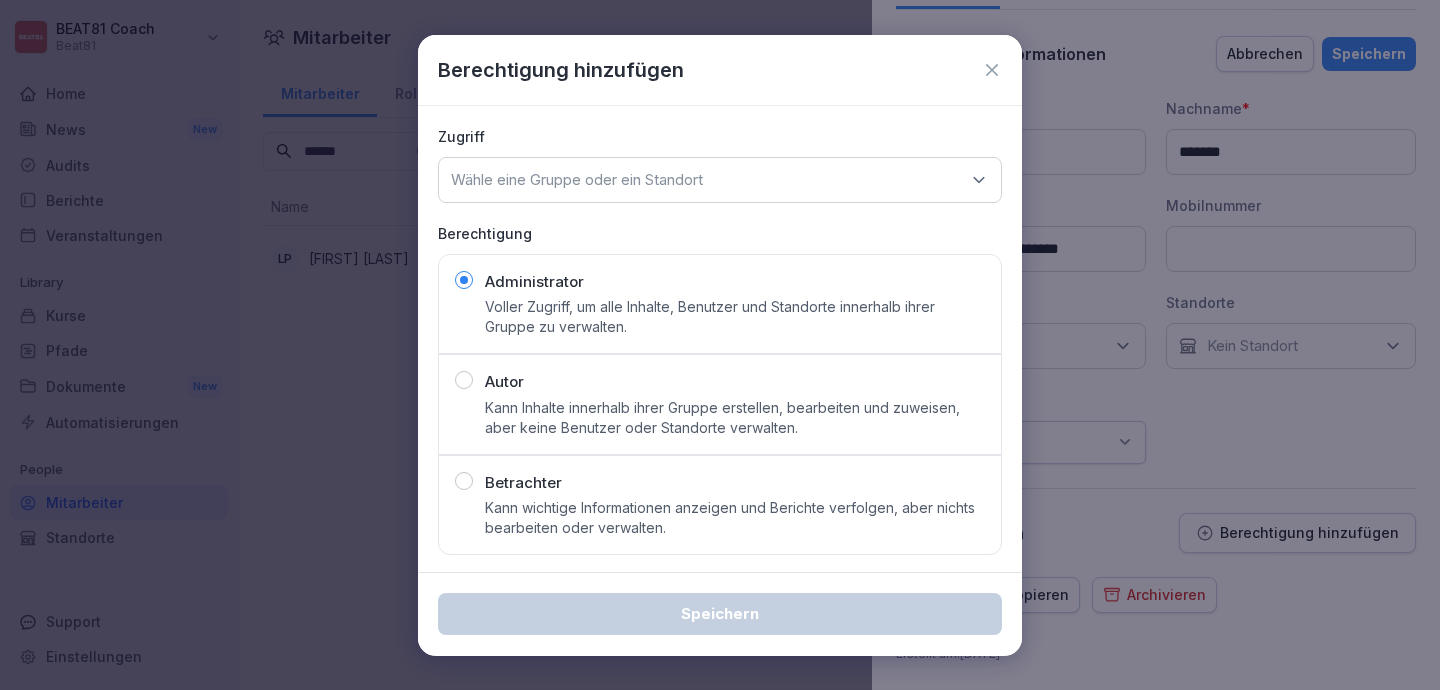 click on "Zugriff" at bounding box center [720, 136] 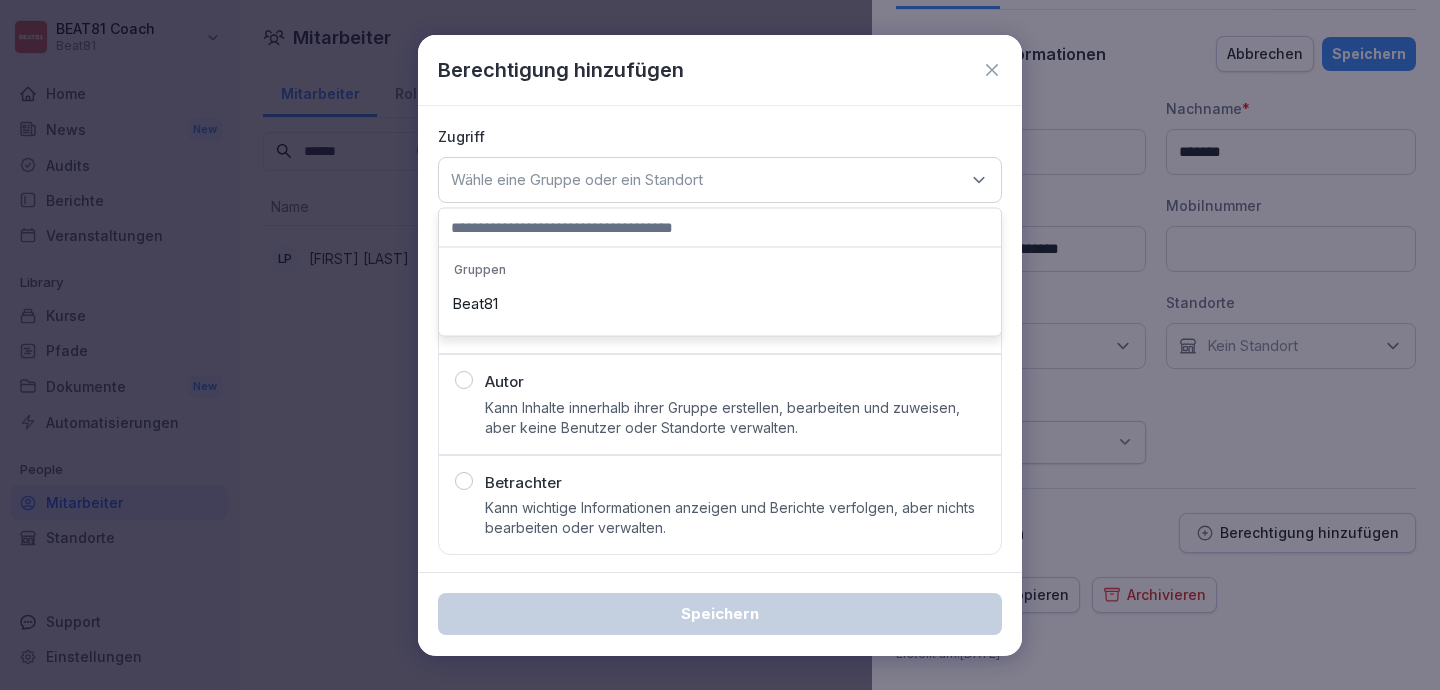 click on "Beat81" at bounding box center (720, 304) 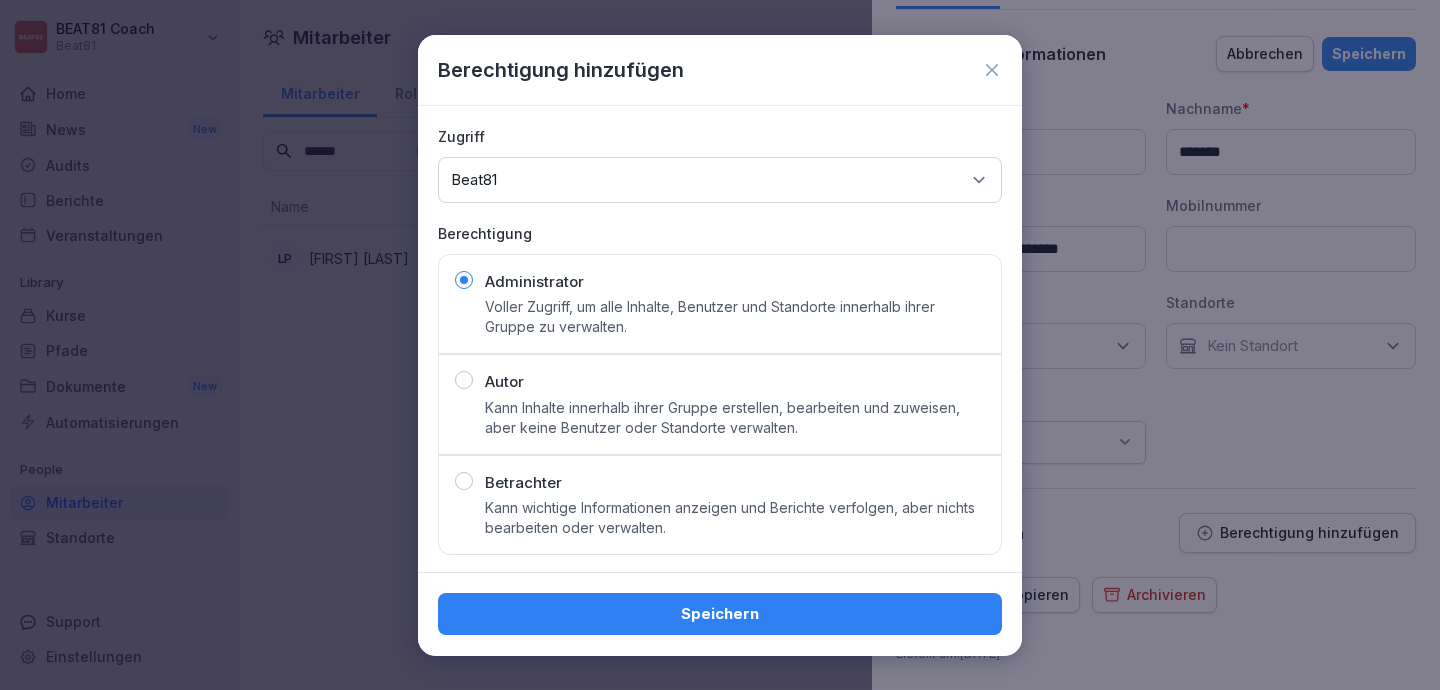 click on "Autor Kann Inhalte innerhalb ihrer Gruppe erstellen, bearbeiten und zuweisen, aber keine Benutzer oder Standorte verwalten." at bounding box center (720, 404) 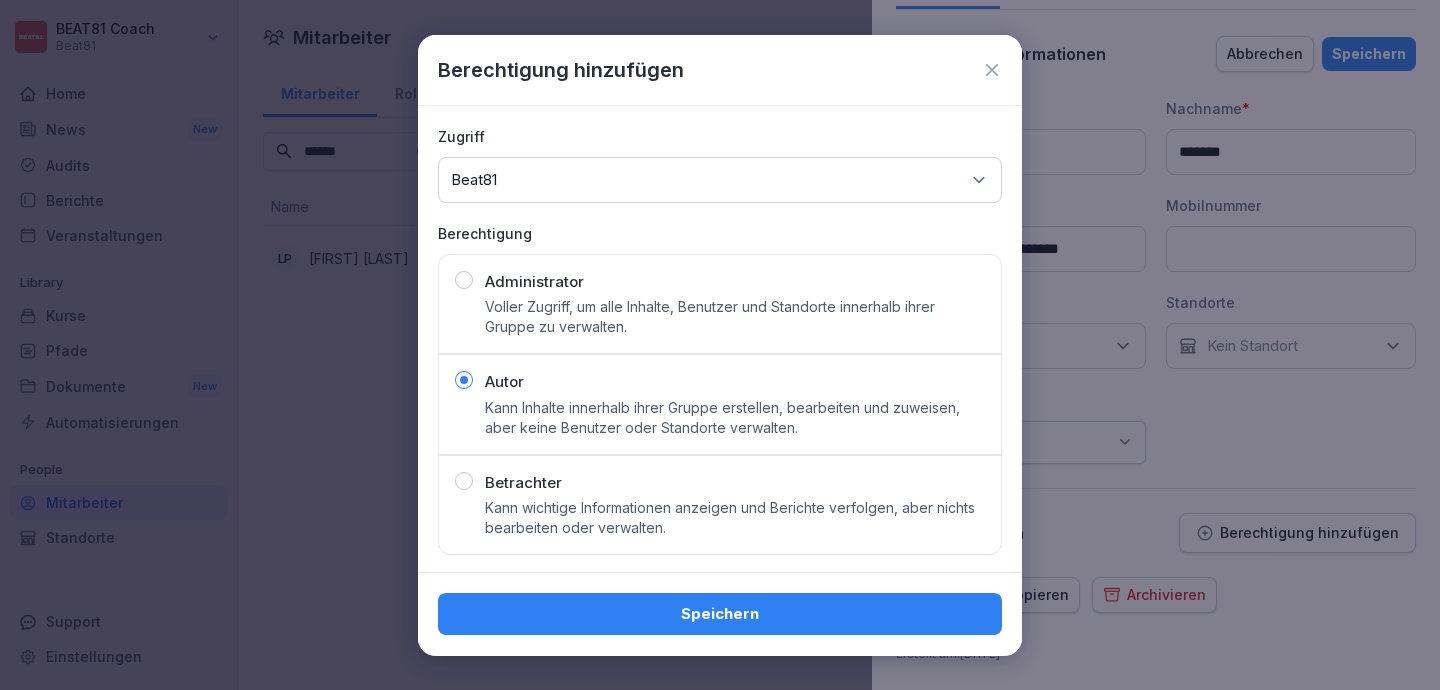 click on "Kann wichtige Informationen anzeigen und Berichte verfolgen, aber nichts bearbeiten oder verwalten." at bounding box center (735, 518) 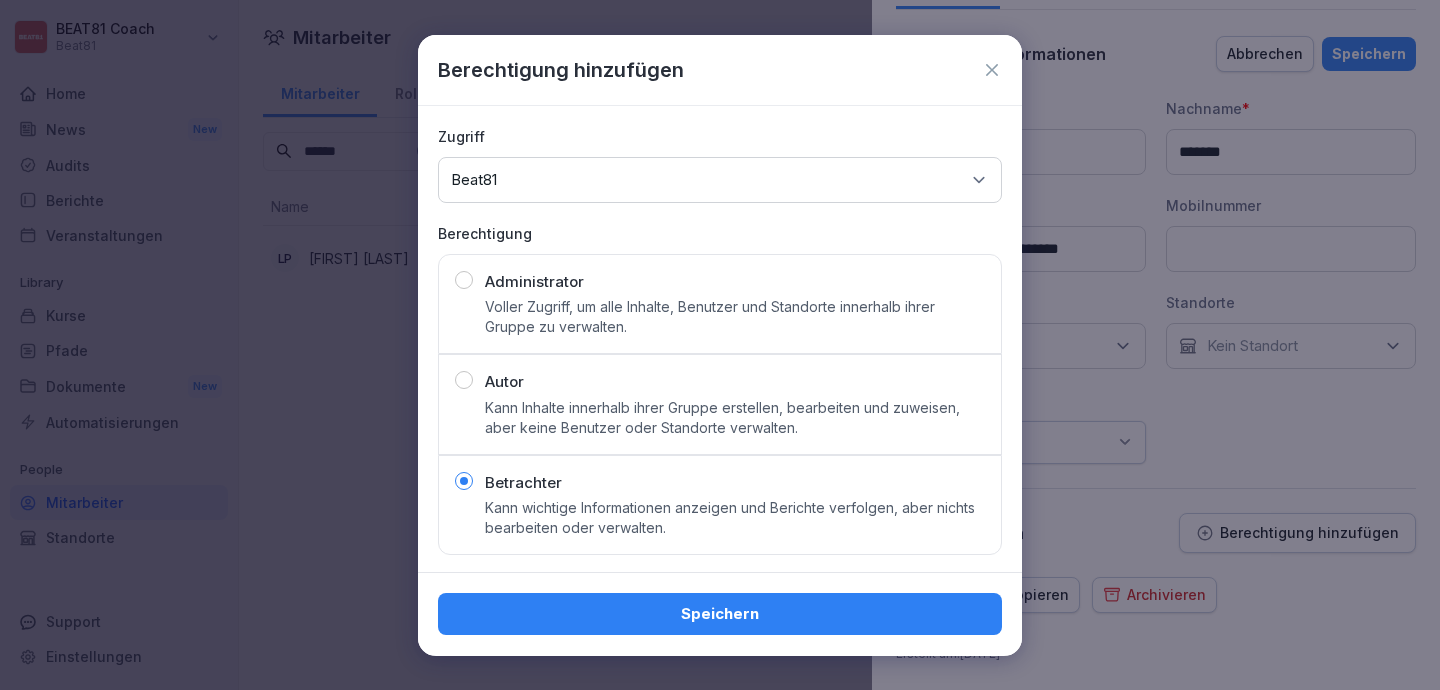 click on "Speichern" at bounding box center (720, 615) 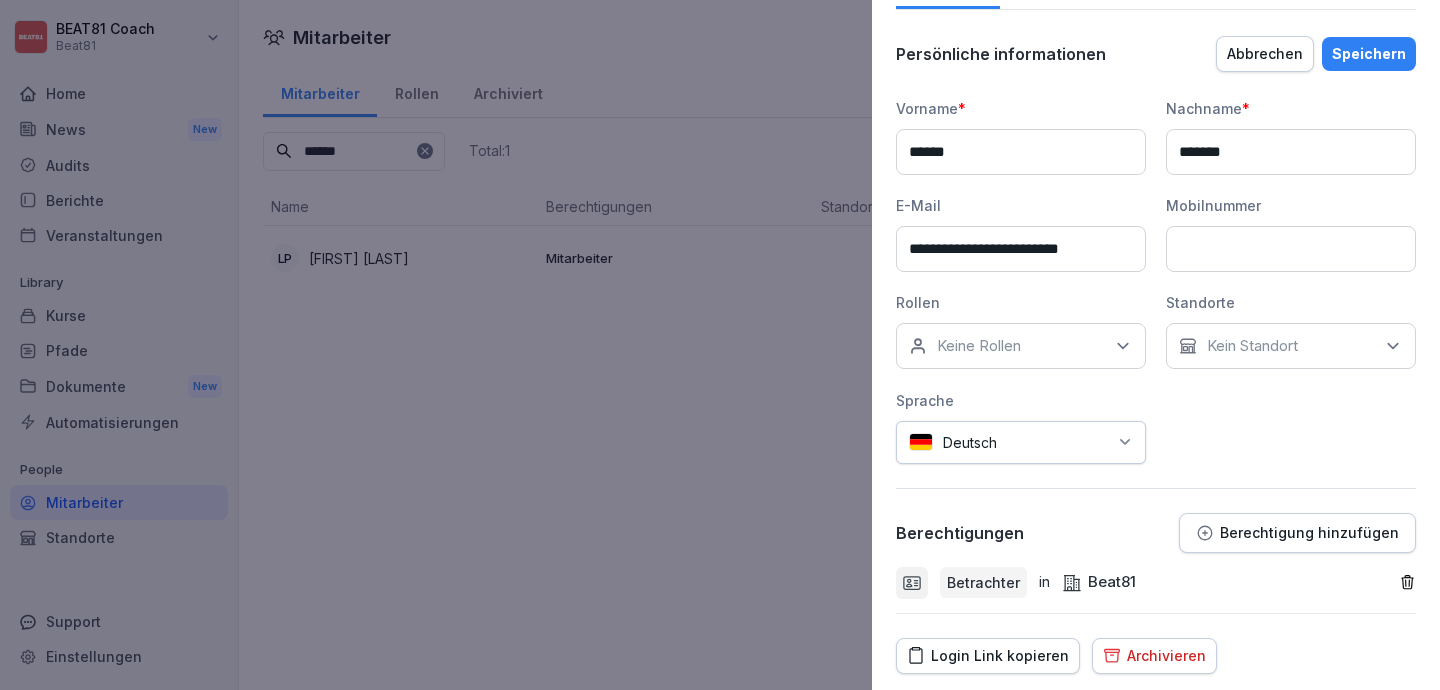 click on "Abbrechen Speichern" at bounding box center [1316, 54] 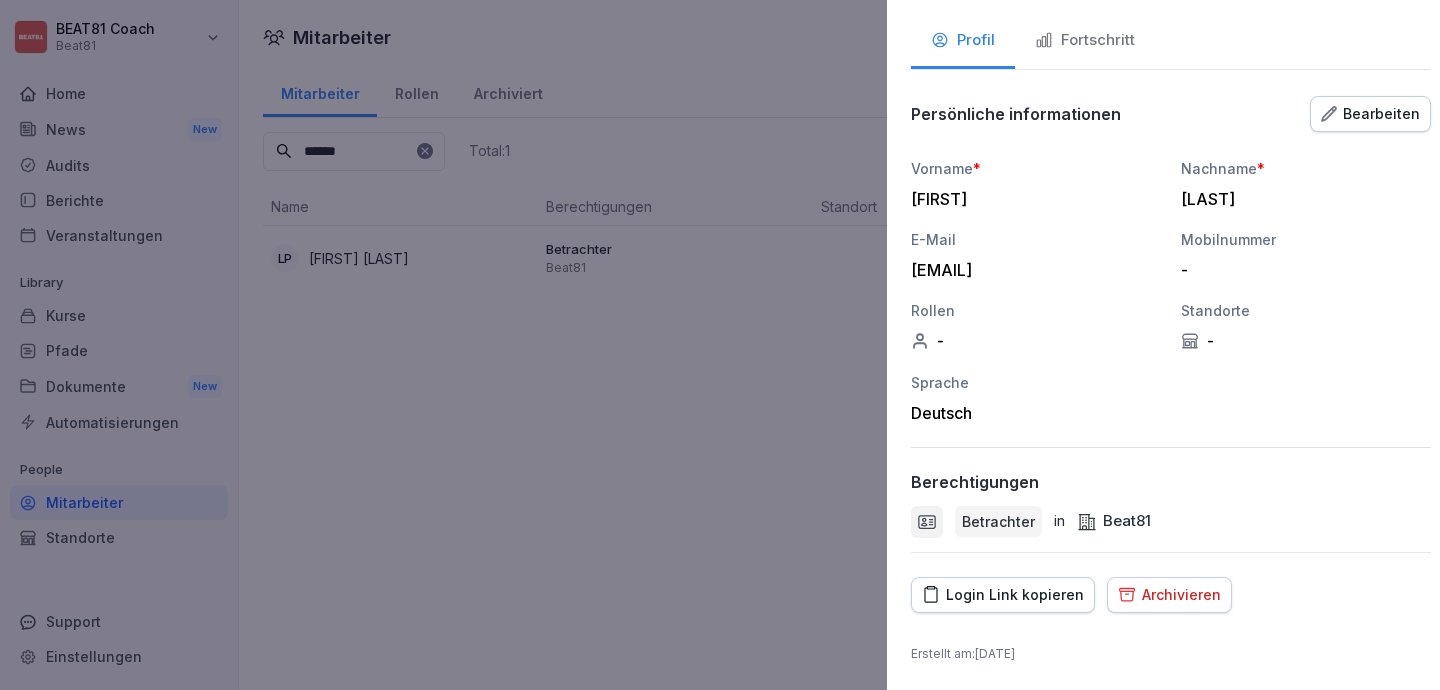 click at bounding box center [720, 345] 